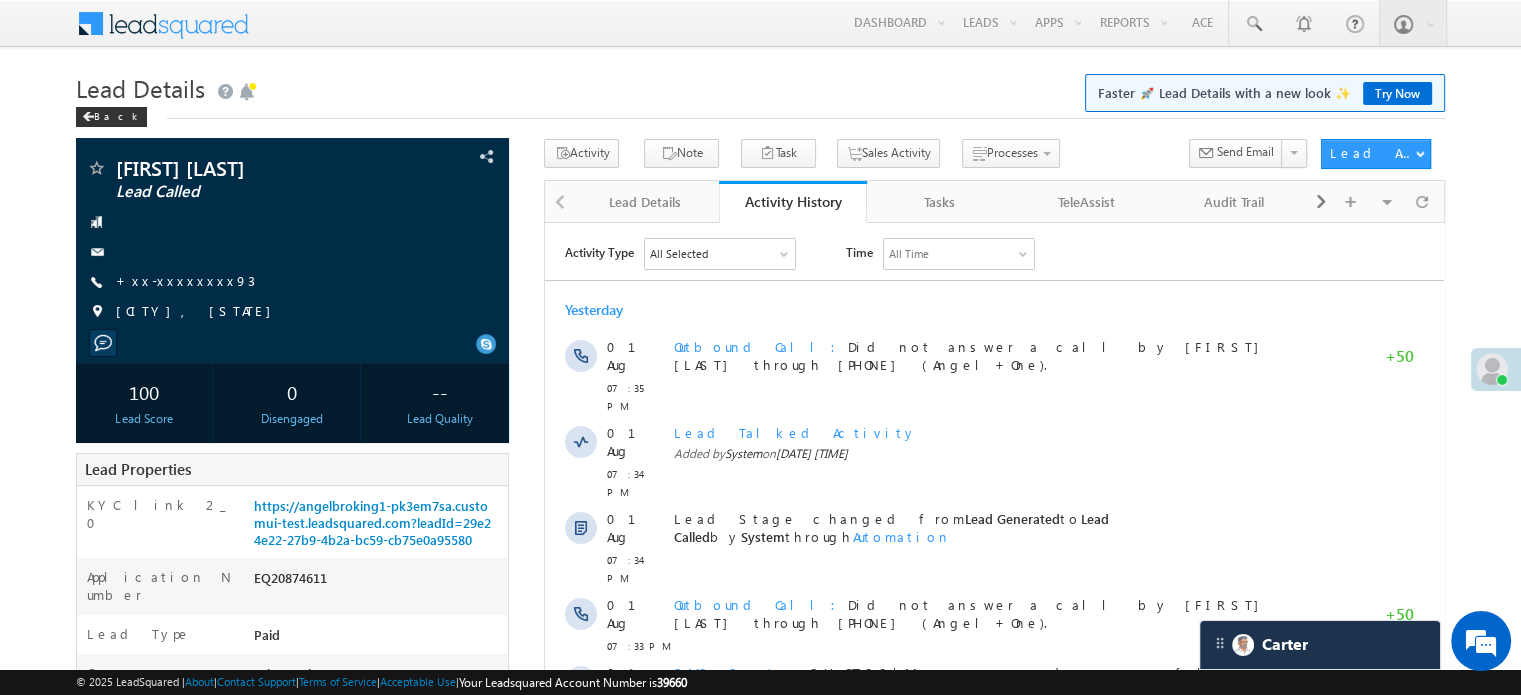 scroll, scrollTop: 0, scrollLeft: 0, axis: both 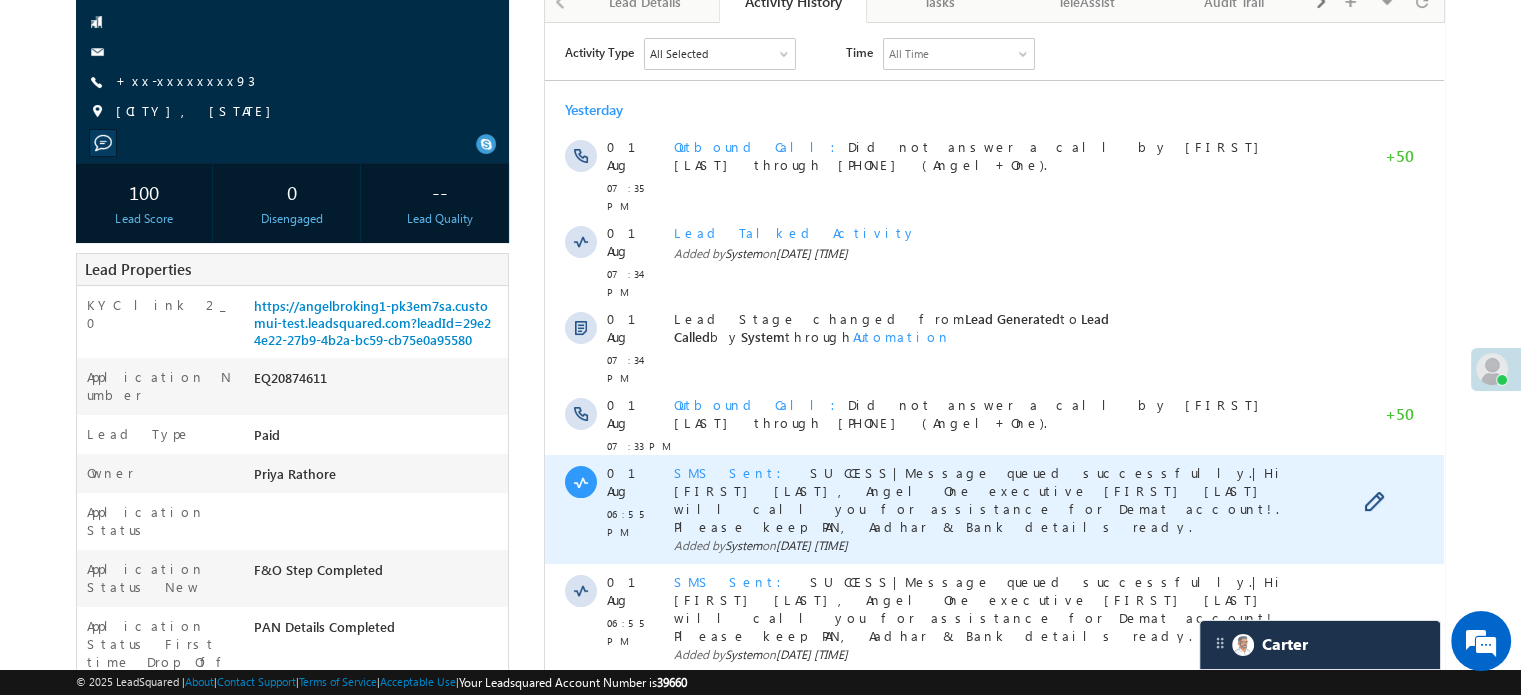 click on "SMS Sent" at bounding box center [734, 471] 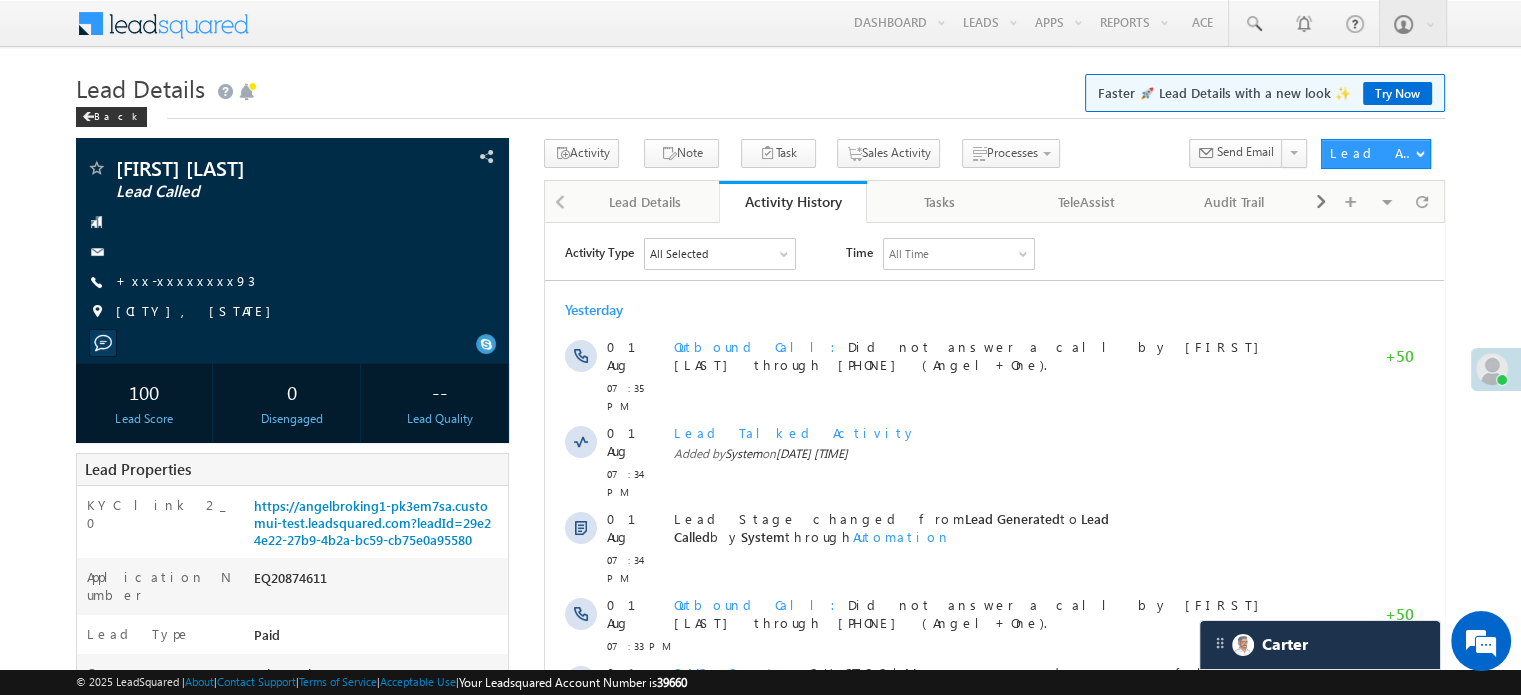 scroll, scrollTop: 300, scrollLeft: 0, axis: vertical 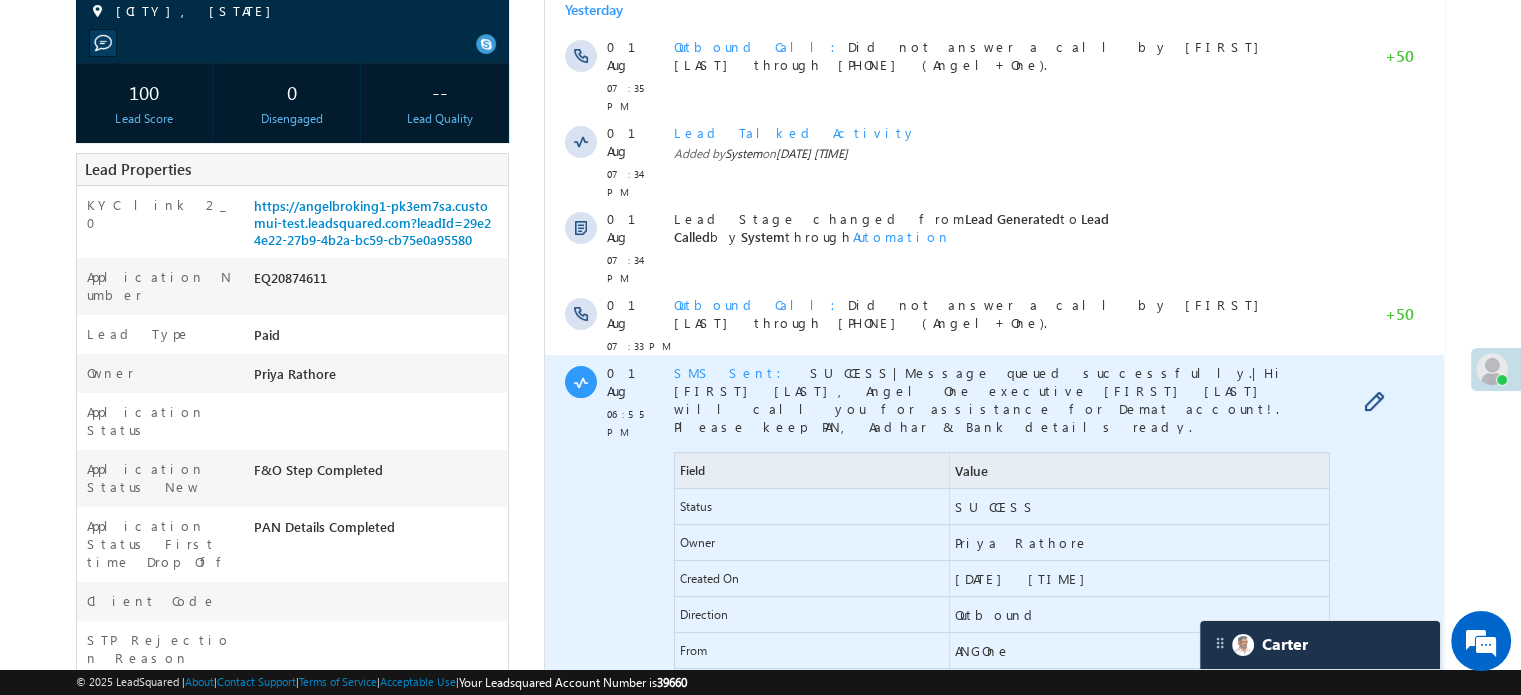 click on "SMS Sent" at bounding box center [734, 372] 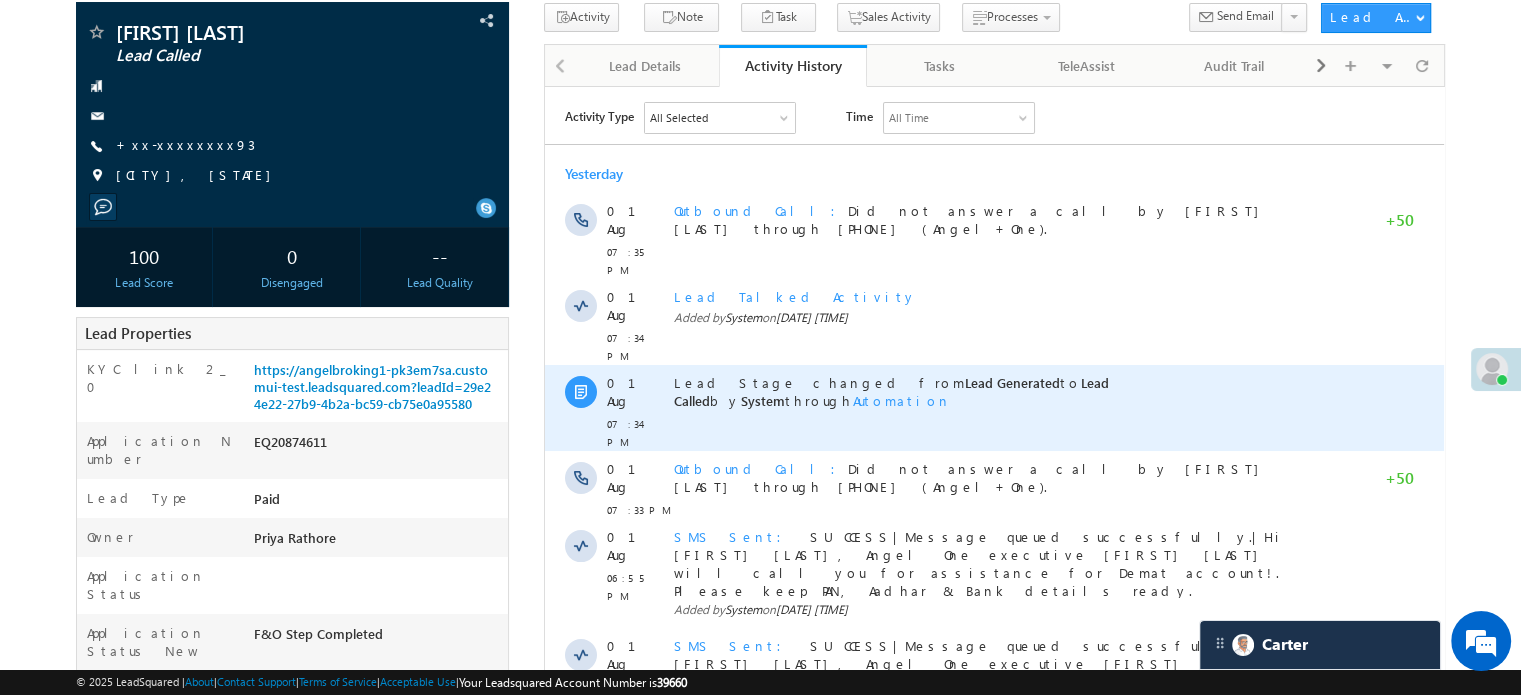 scroll, scrollTop: 0, scrollLeft: 0, axis: both 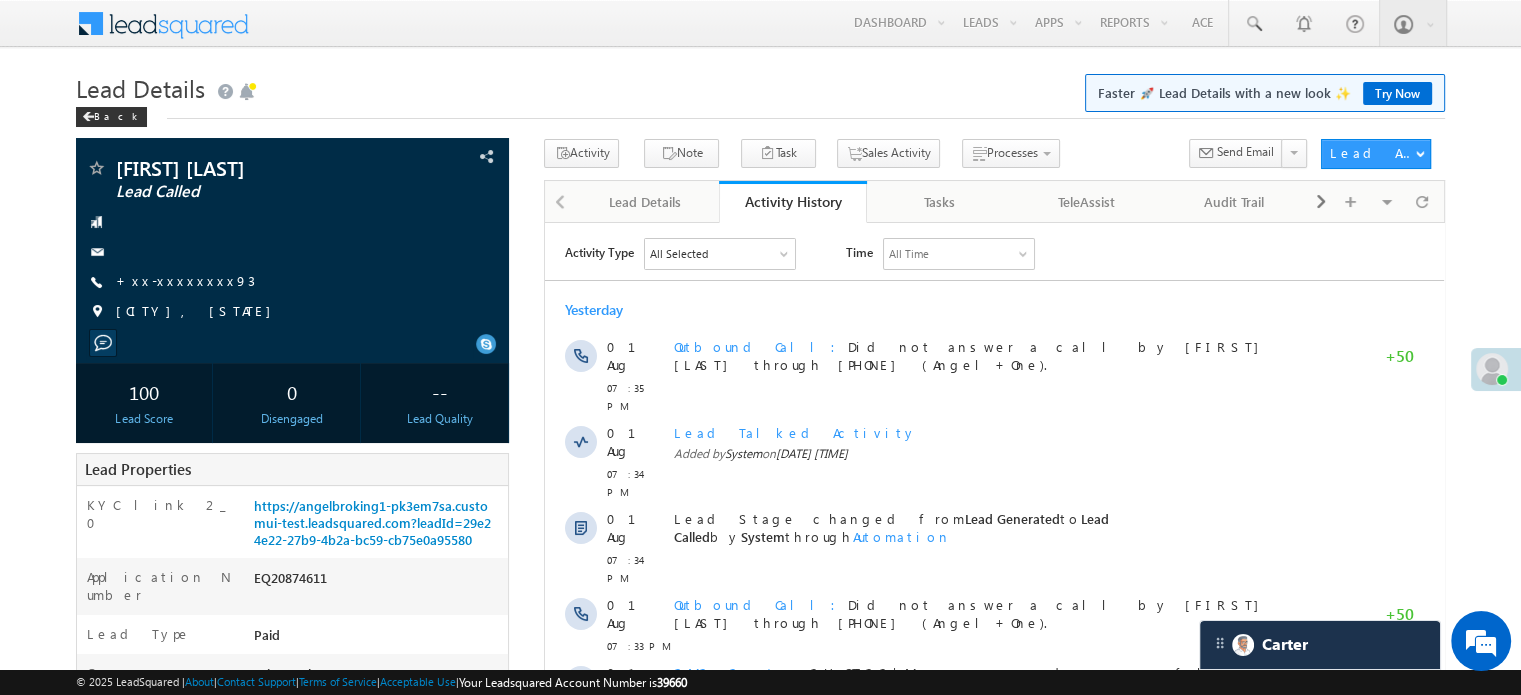 click on "Lead Details Faster 🚀 Lead Details with a new look ✨ Try Now" at bounding box center [760, 86] 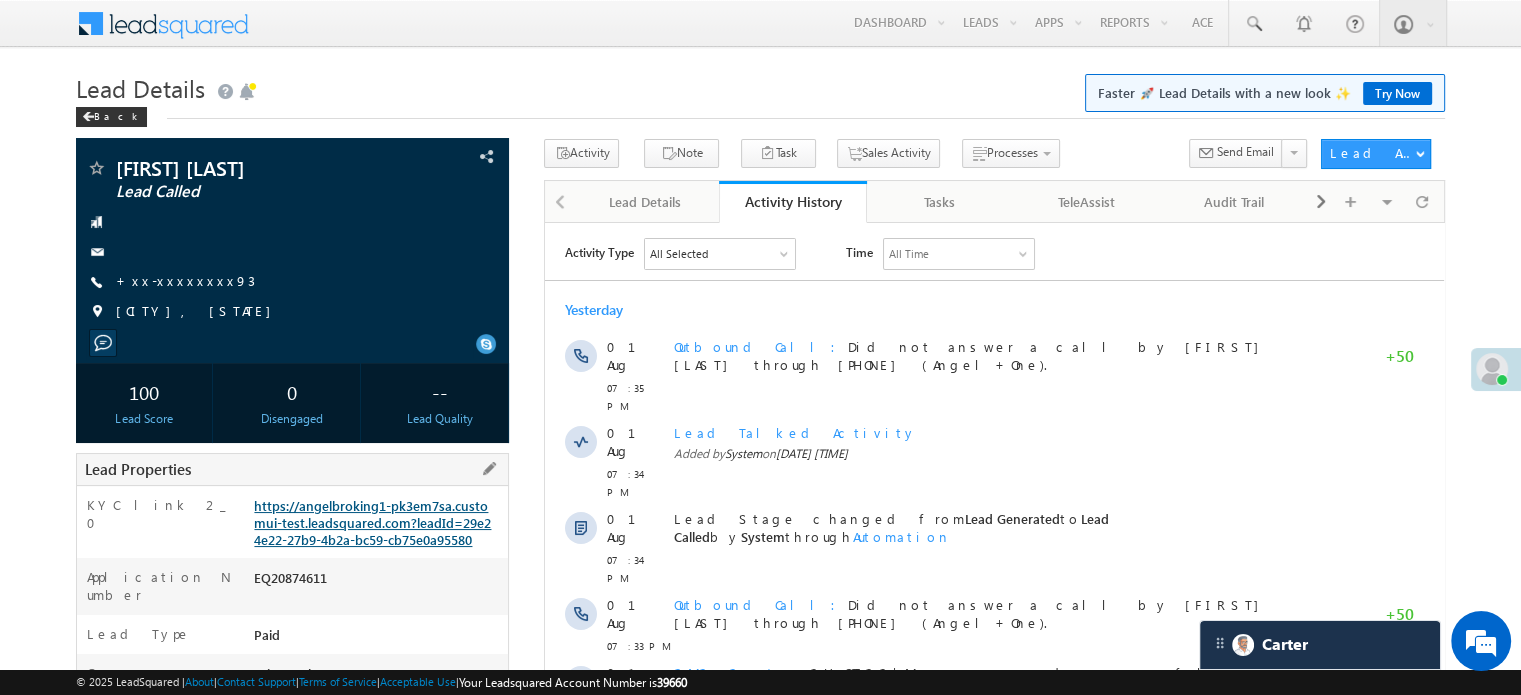 click on "https://angelbroking1-pk3em7sa.customui-test.leadsquared.com?leadId=29e24e22-27b9-4b2a-bc59-cb75e0a95580" at bounding box center [372, 522] 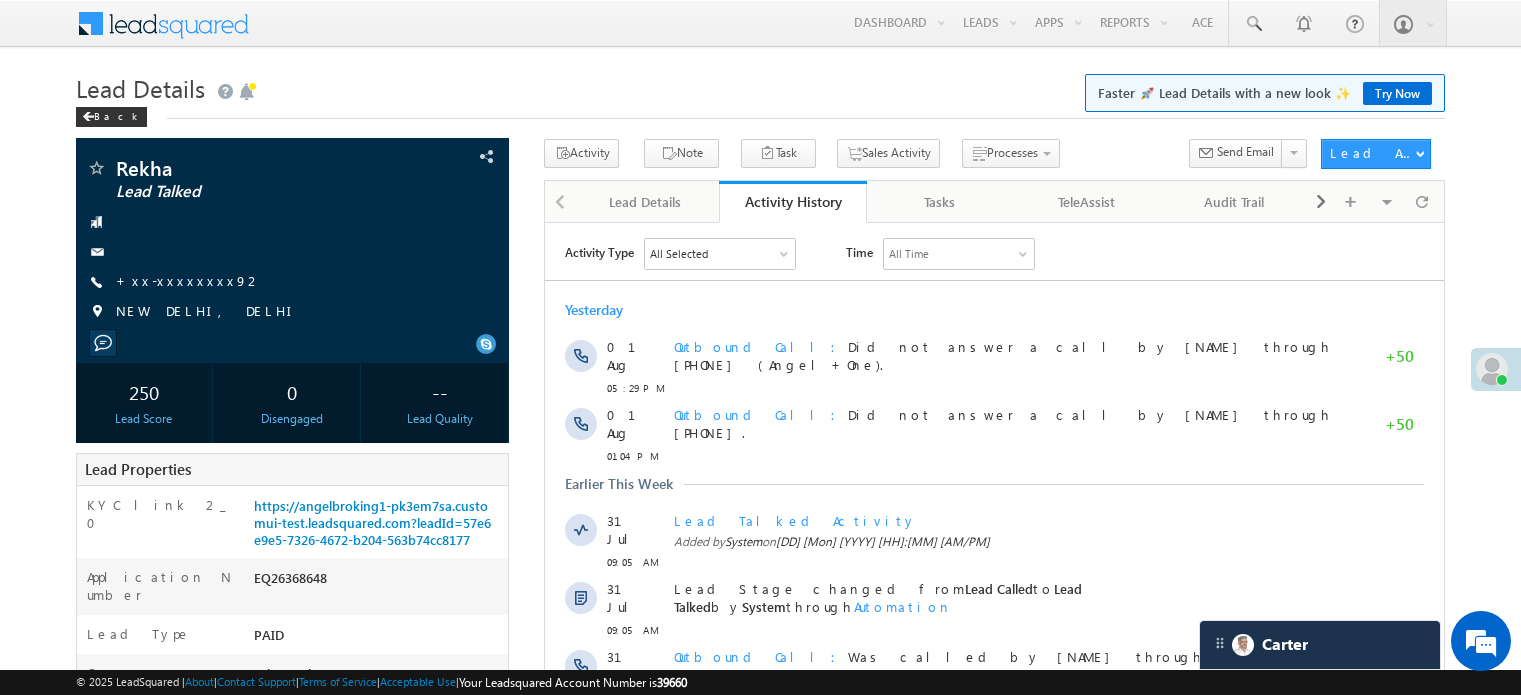 scroll, scrollTop: 100, scrollLeft: 0, axis: vertical 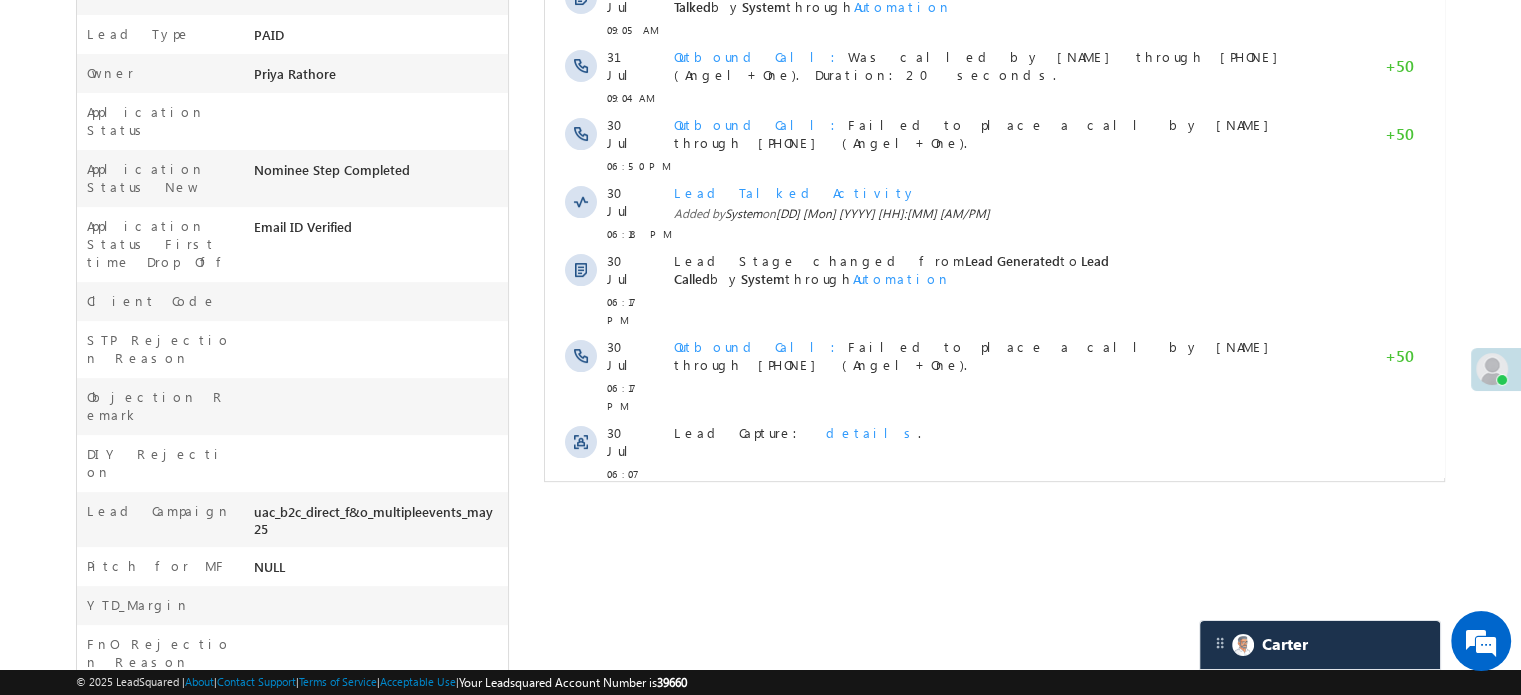 click on "Show More" at bounding box center (994, 536) 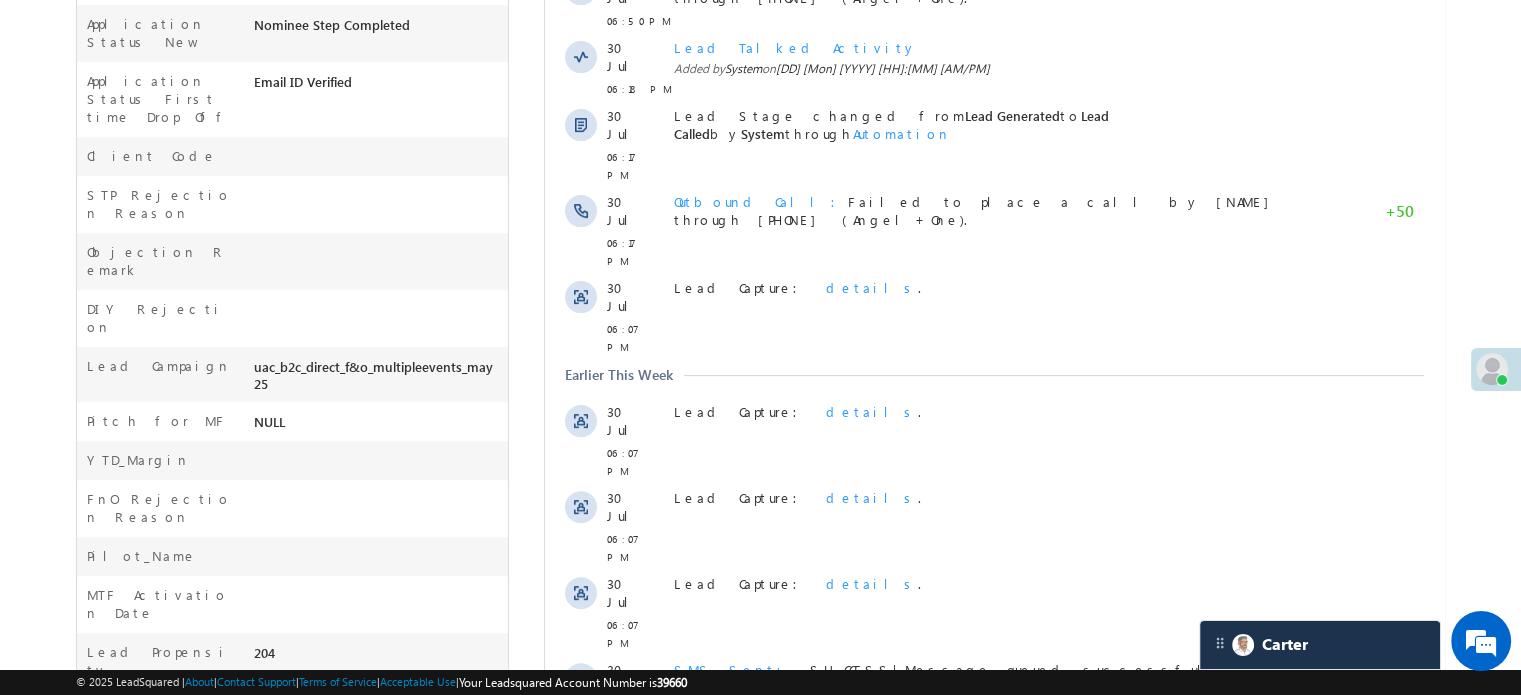 scroll, scrollTop: 900, scrollLeft: 0, axis: vertical 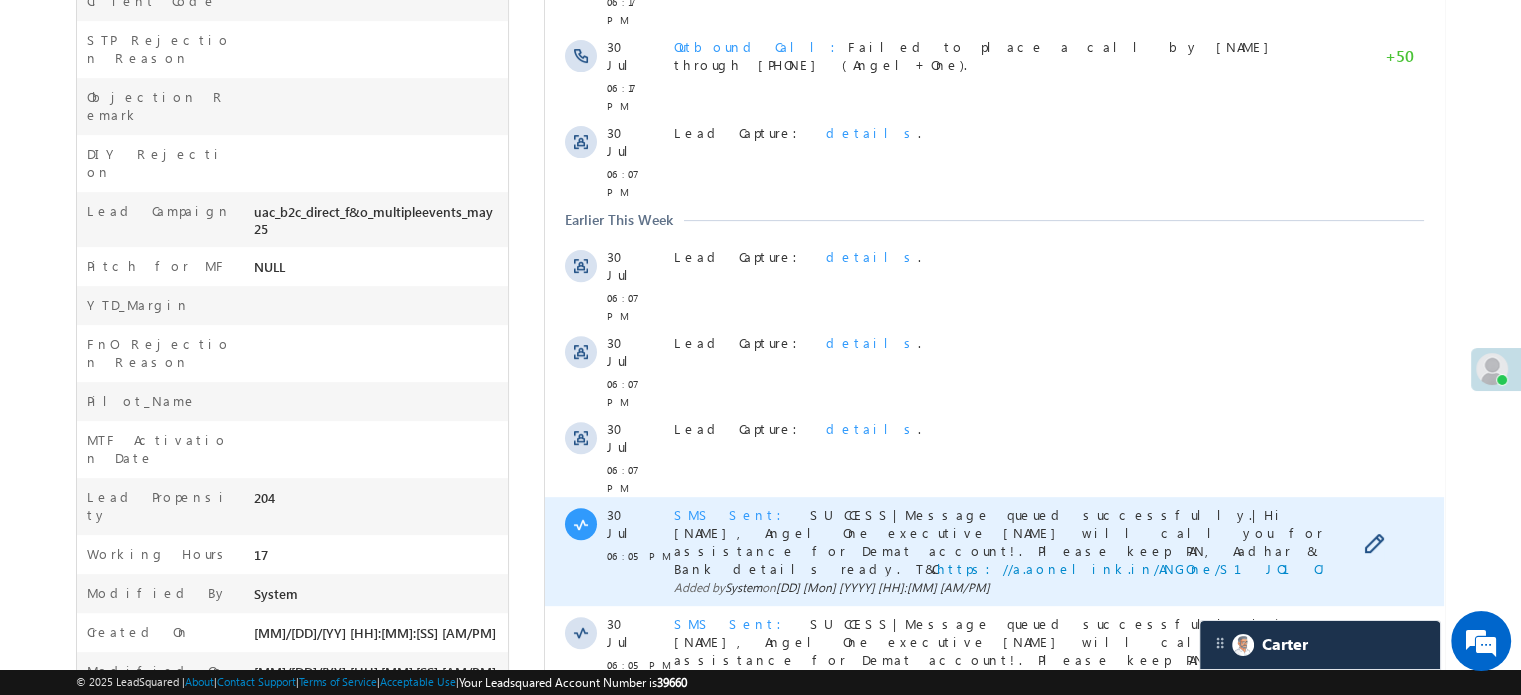 click on "SUCCESS|Message queued successfully.|Hi Rekha, Angel One executive Priya Rathore will call you for assistance for Demat account!. Please keep PAN, Aadhar & Bank details ready. T&C  https://a.aonelink.in/ANGOne/S1JO1CJ" at bounding box center (1002, 541) 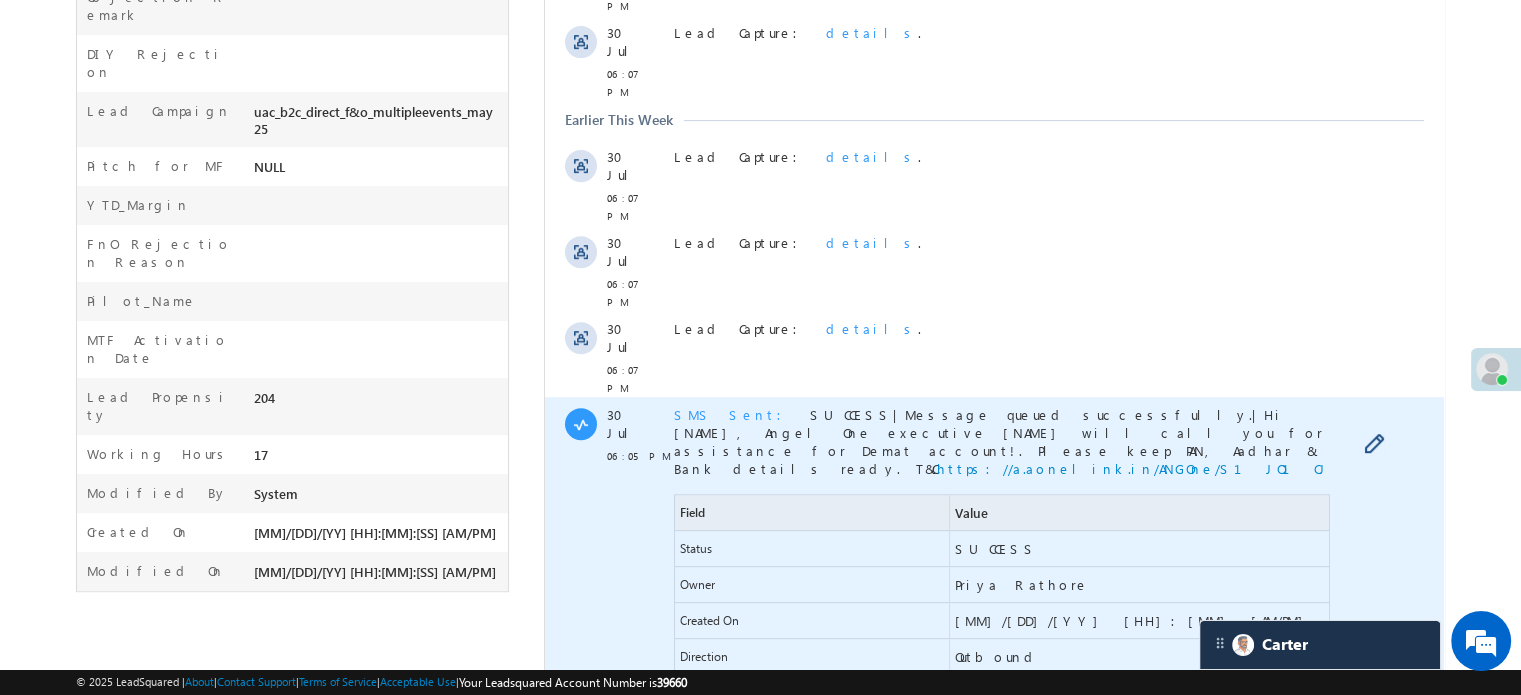 scroll, scrollTop: 800, scrollLeft: 0, axis: vertical 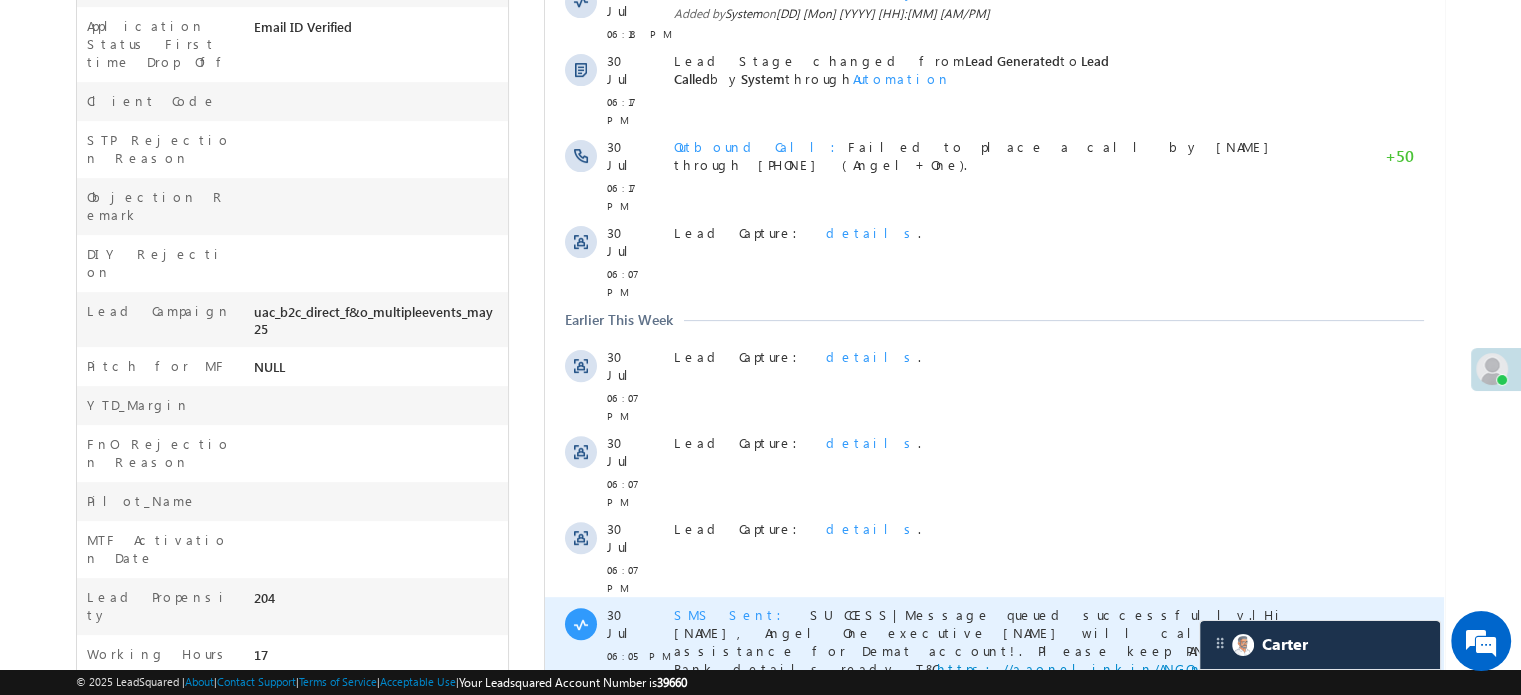 click on "SMS Sent" at bounding box center (734, 614) 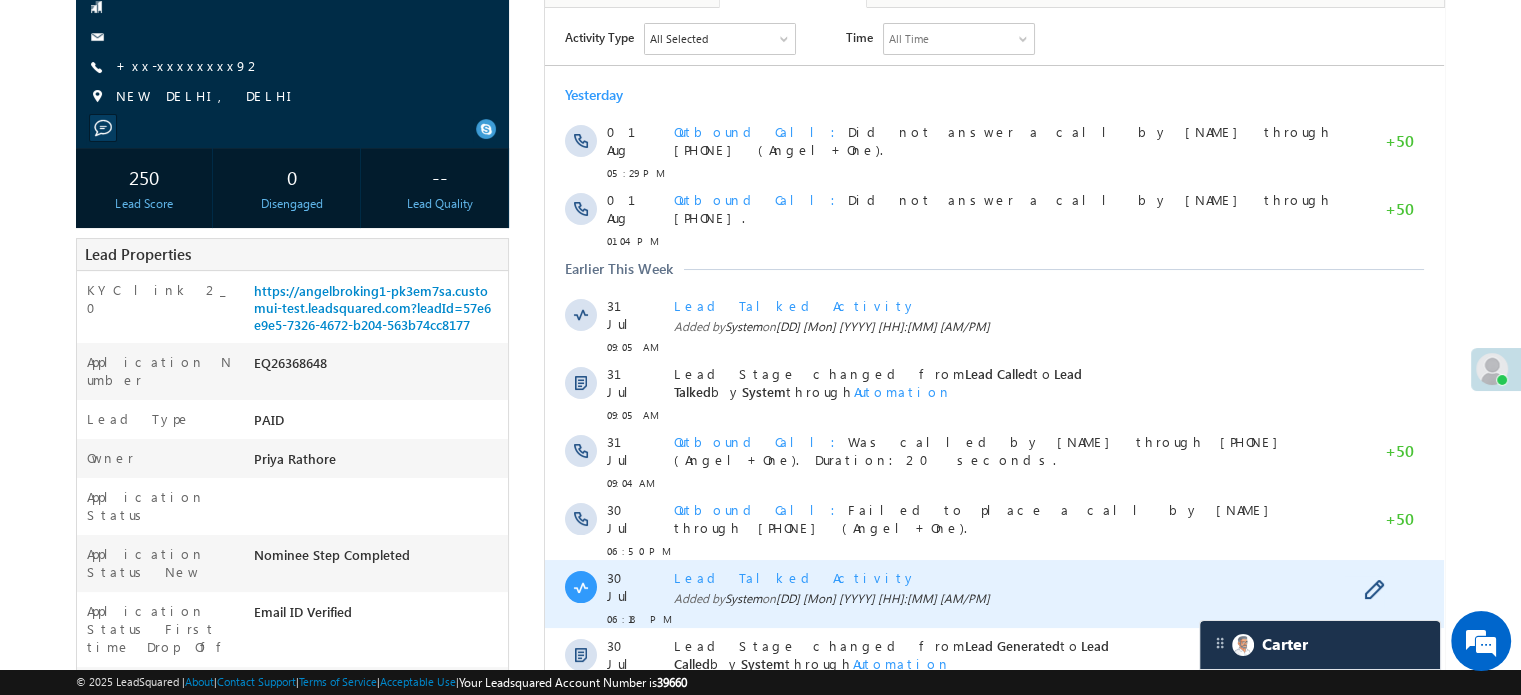 scroll, scrollTop: 0, scrollLeft: 0, axis: both 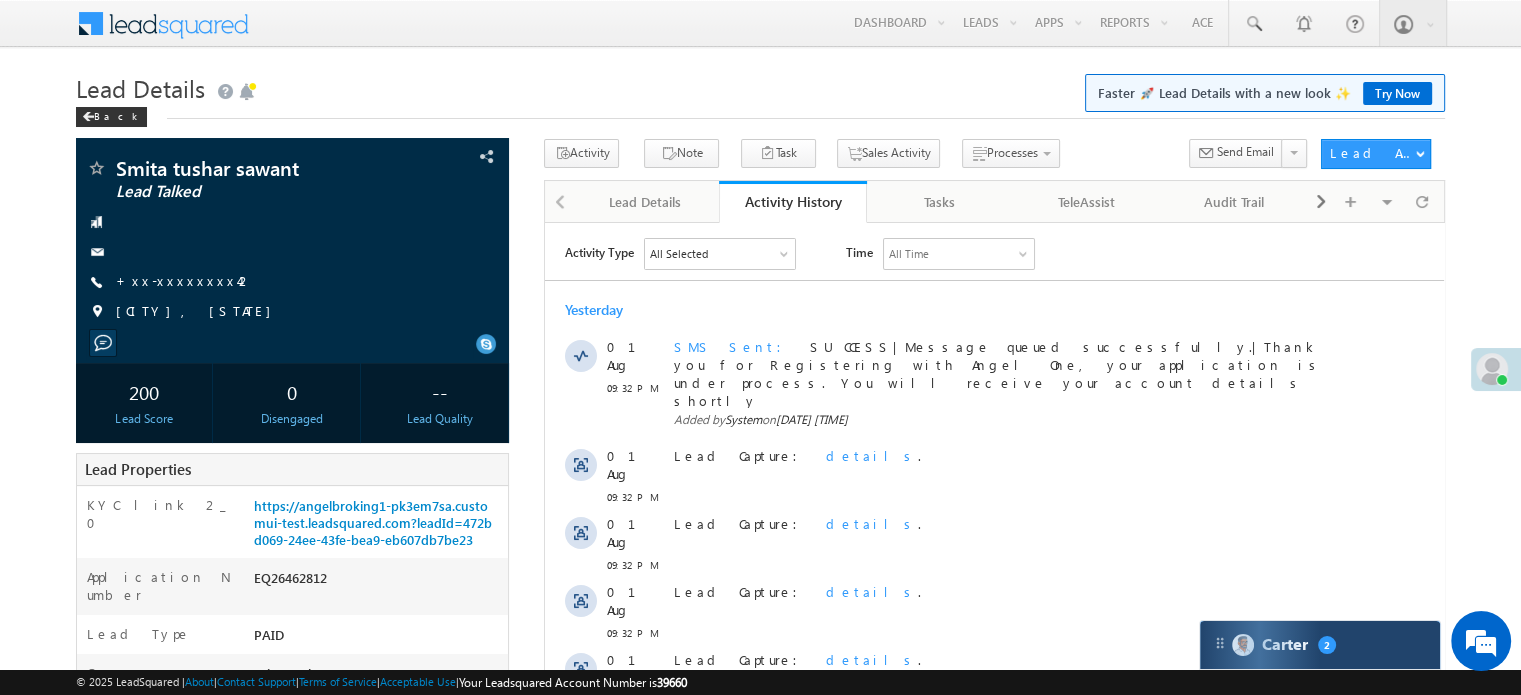 click on "Carter 2" at bounding box center (1320, 645) 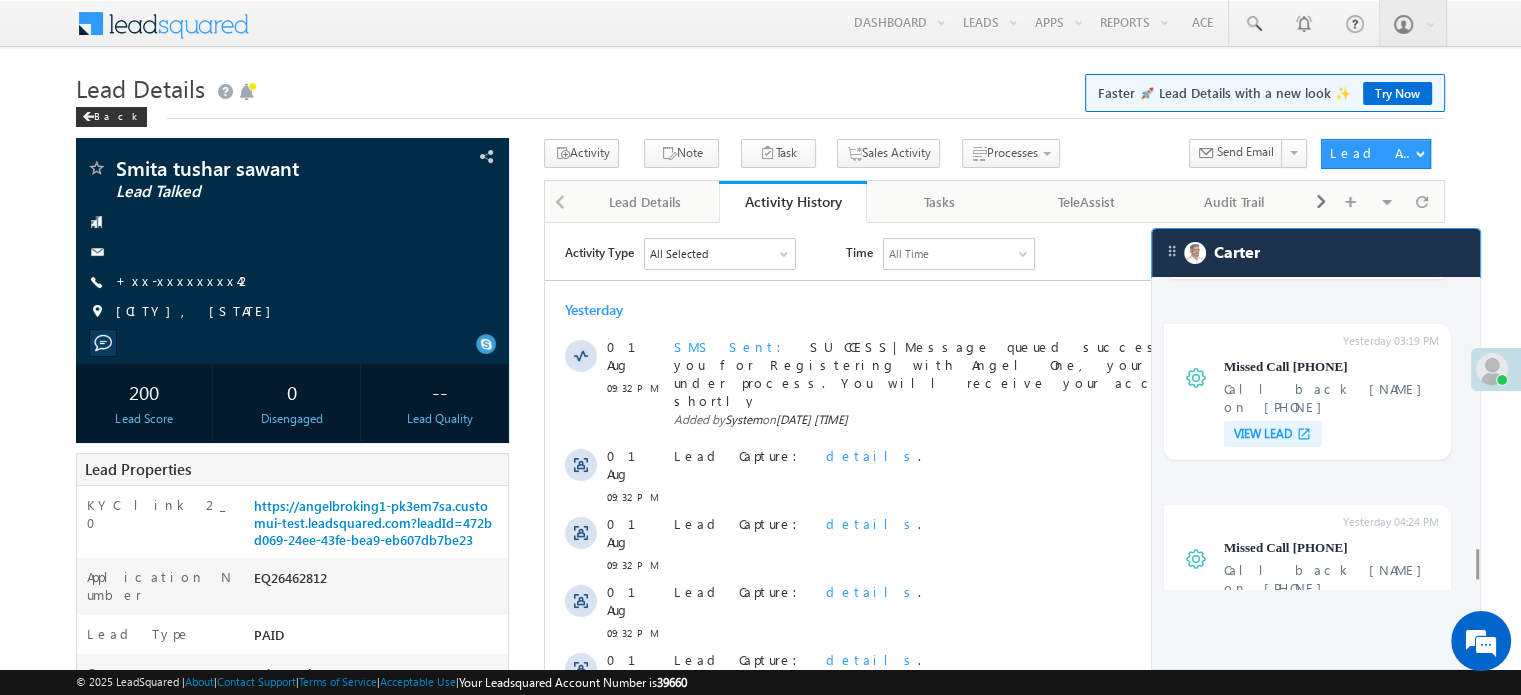 scroll, scrollTop: 7692, scrollLeft: 0, axis: vertical 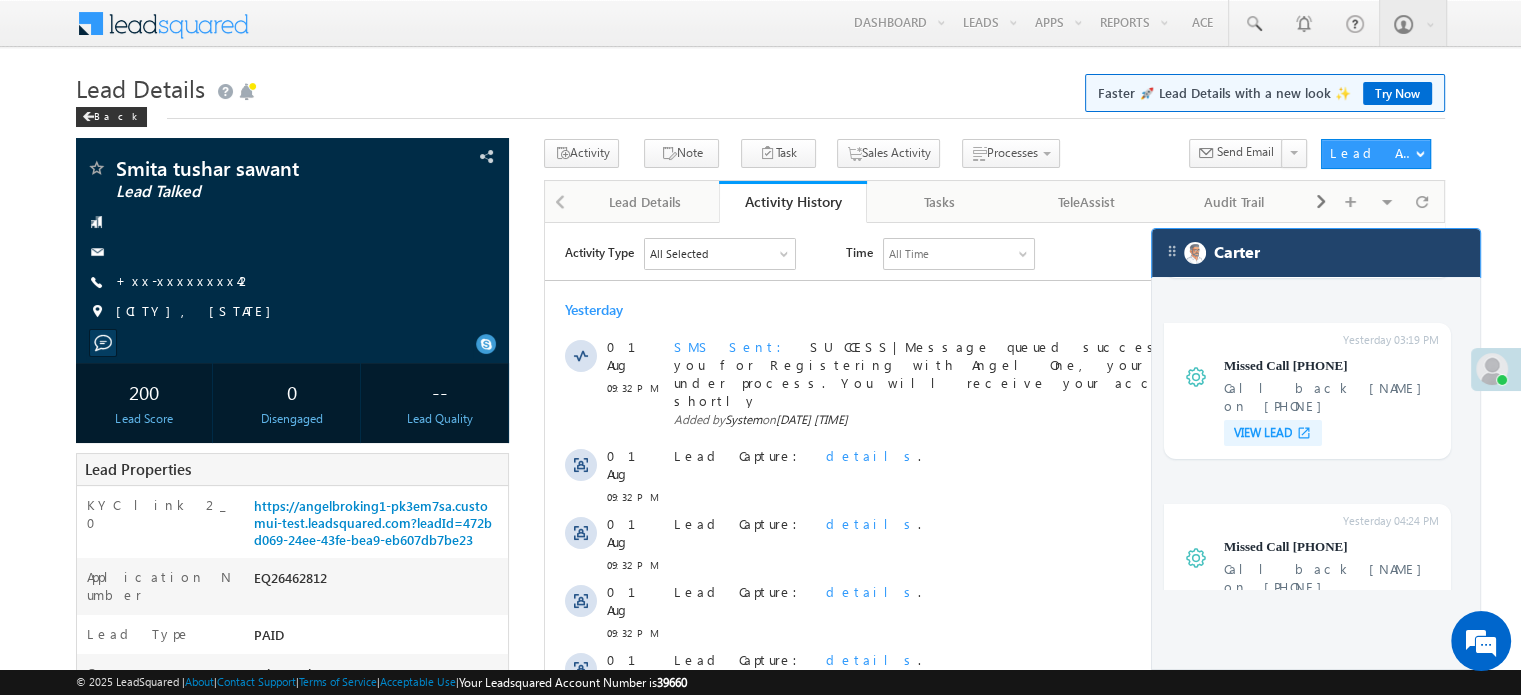 click on "Carter" at bounding box center (1316, 253) 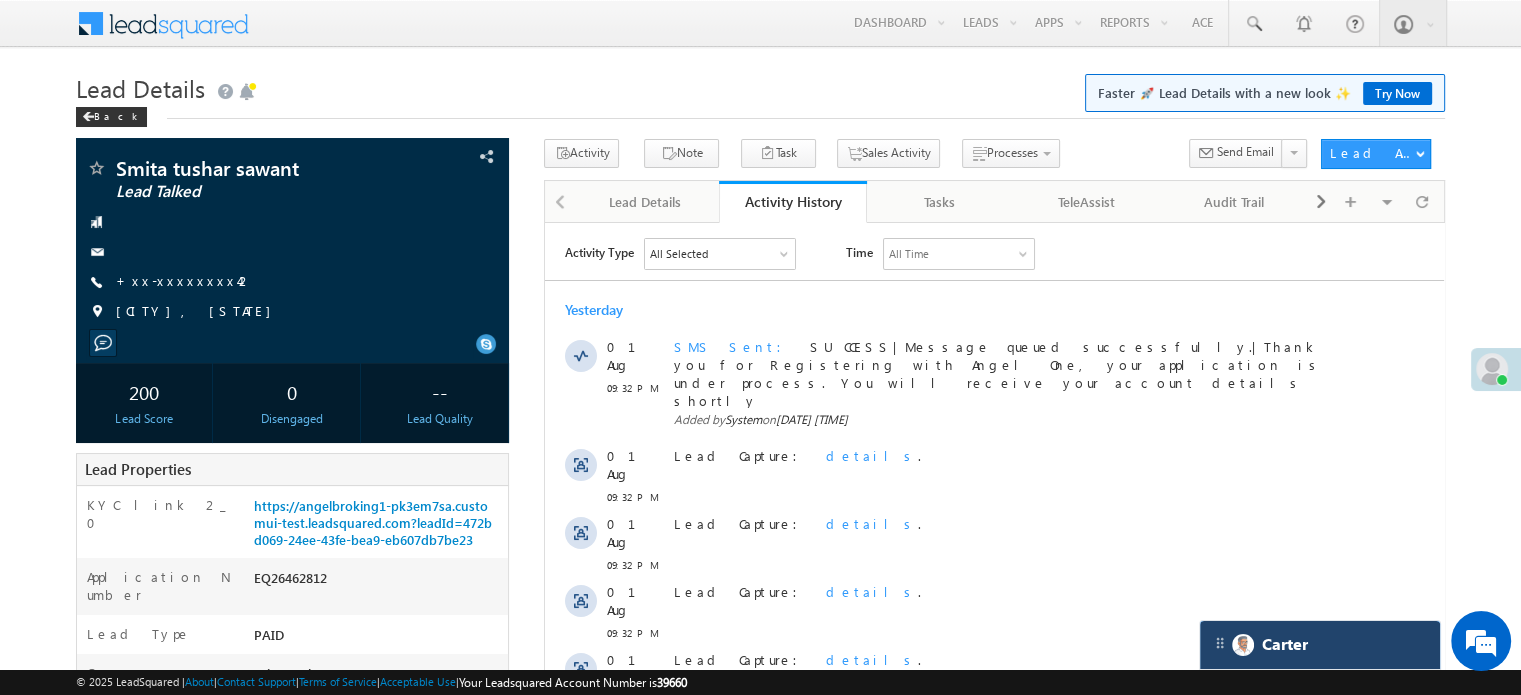 scroll, scrollTop: 7987, scrollLeft: 0, axis: vertical 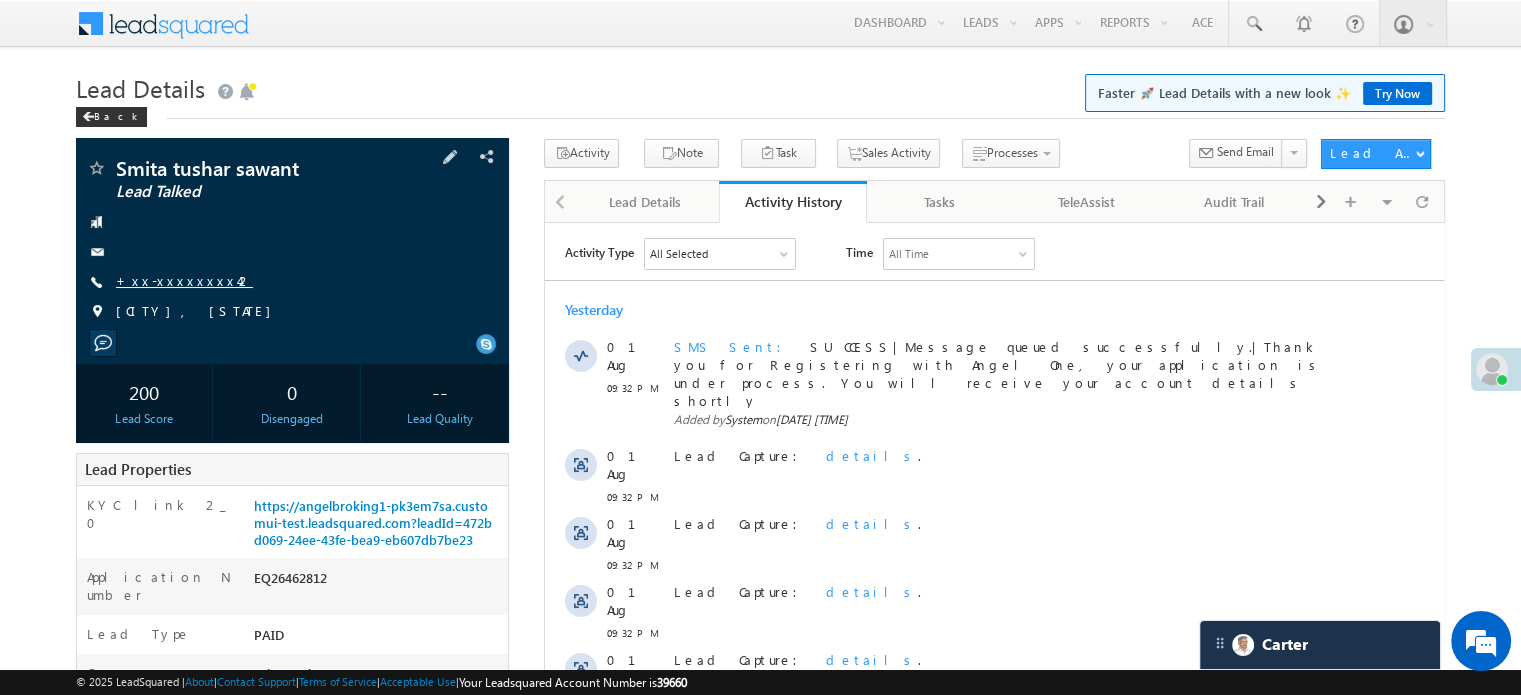 click on "+xx-xxxxxxxx42" at bounding box center [184, 280] 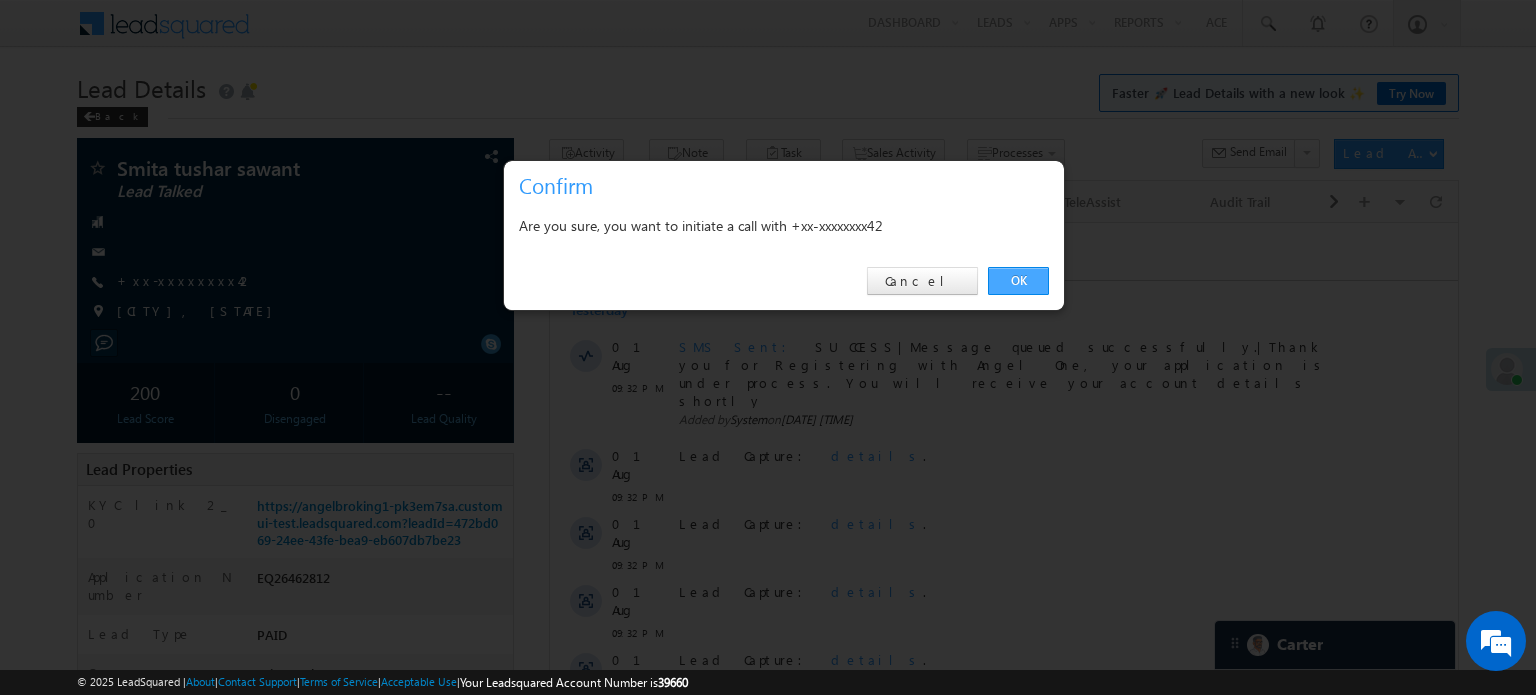 click on "OK" at bounding box center (1018, 281) 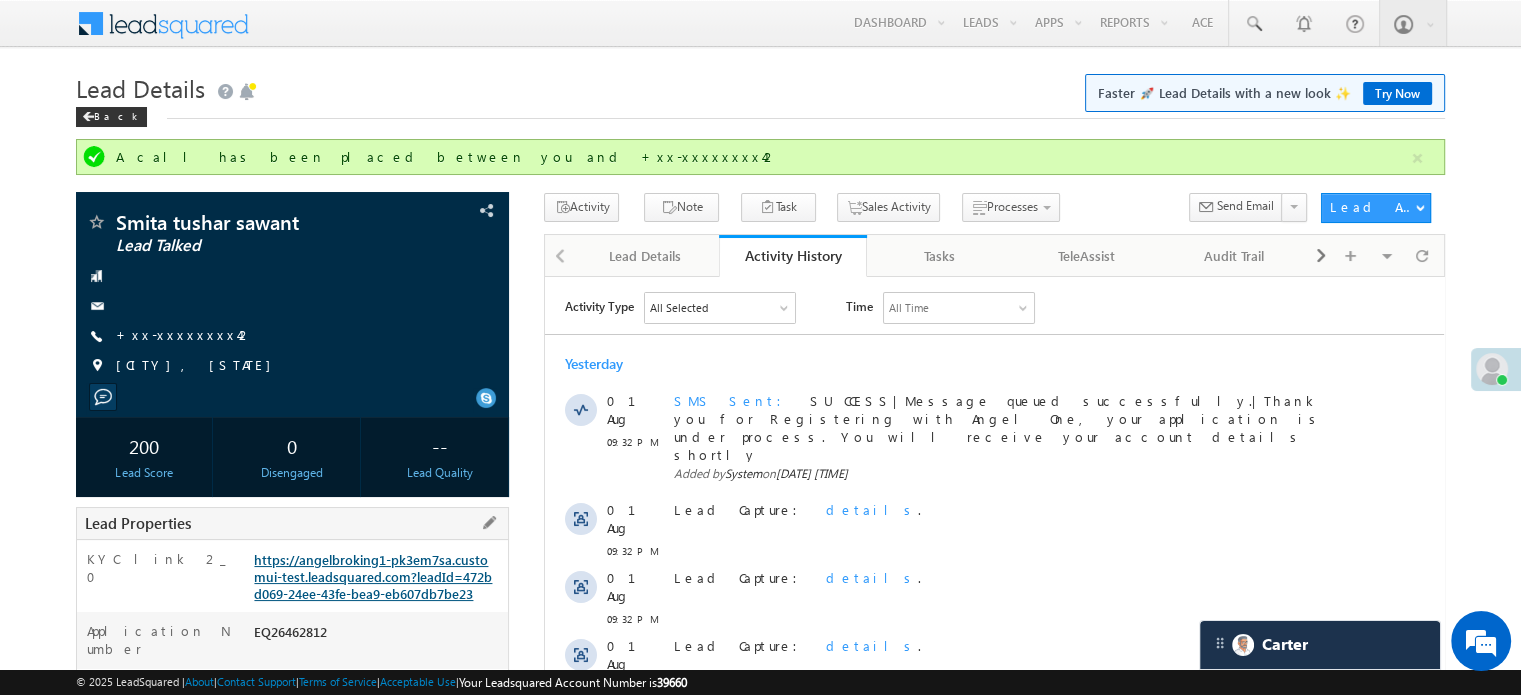 click on "https://angelbroking1-pk3em7sa.customui-test.leadsquared.com?leadId=472bd069-24ee-43fe-bea9-eb607db7be23" at bounding box center (373, 576) 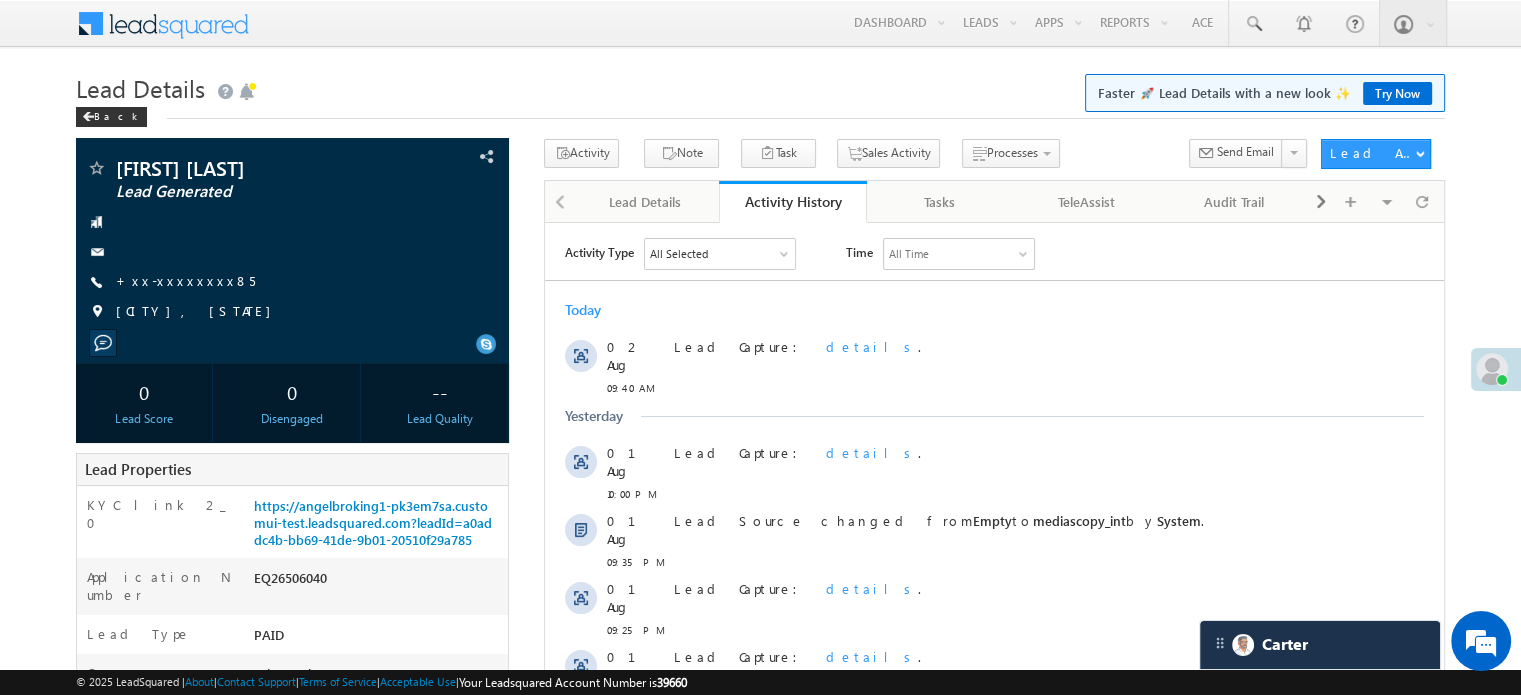 scroll, scrollTop: 0, scrollLeft: 0, axis: both 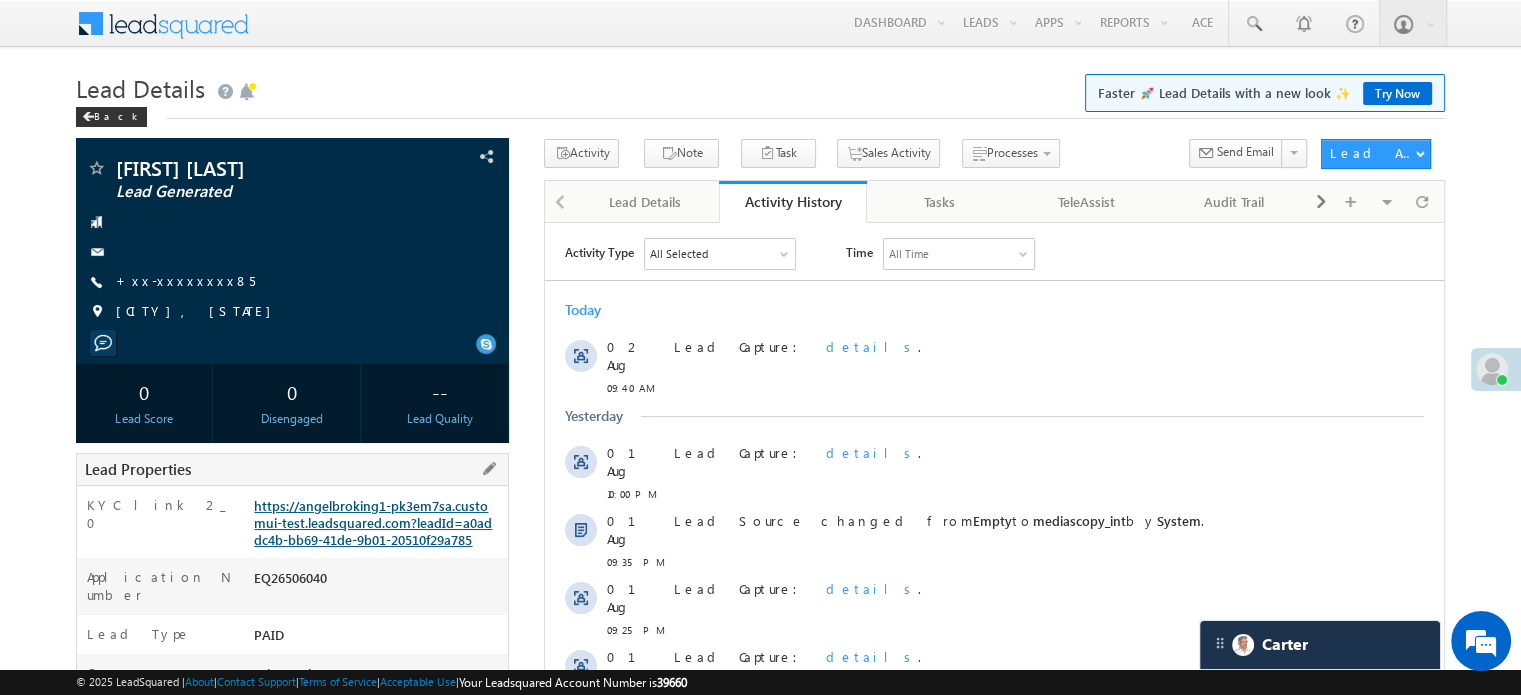 click on "https://angelbroking1-pk3em7sa.customui-test.leadsquared.com?leadId=a0addc4b-bb69-41de-9b01-20510f29a785" at bounding box center [373, 522] 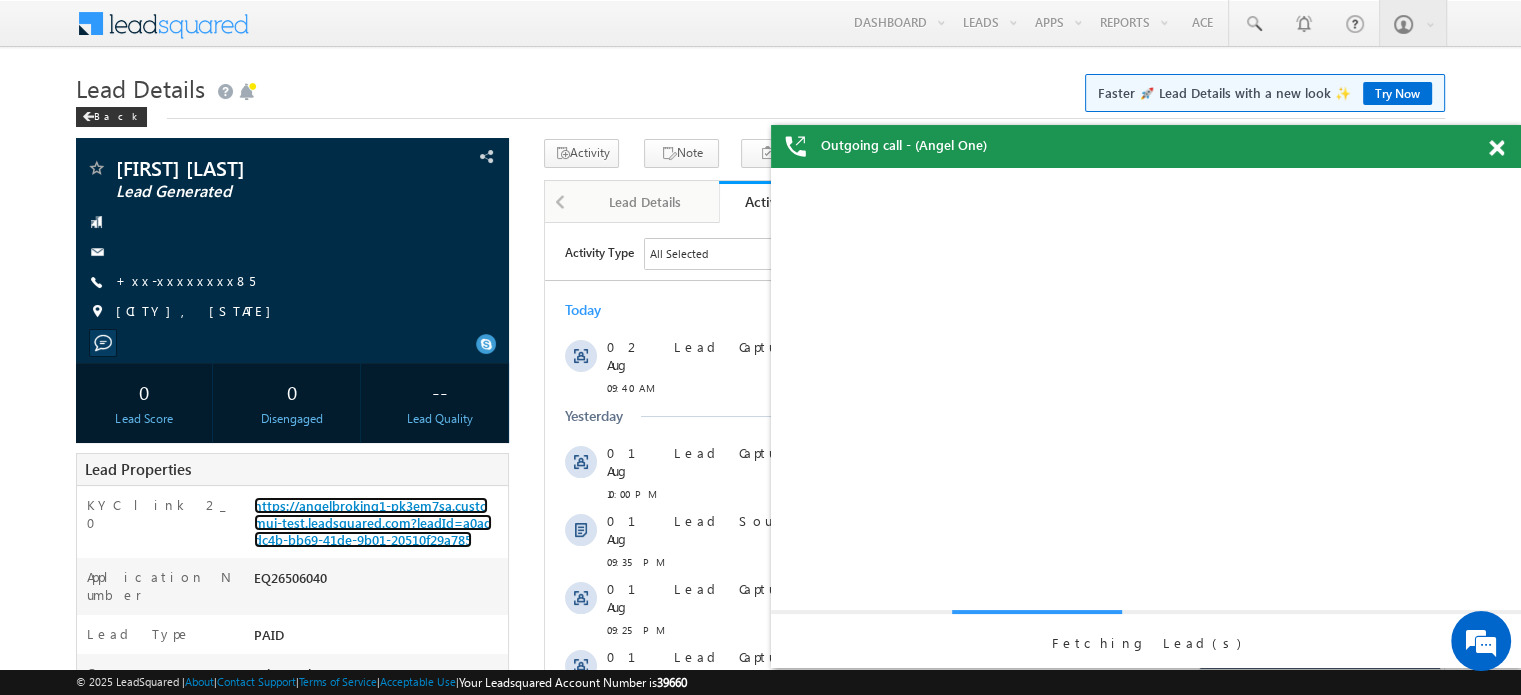 scroll, scrollTop: 0, scrollLeft: 0, axis: both 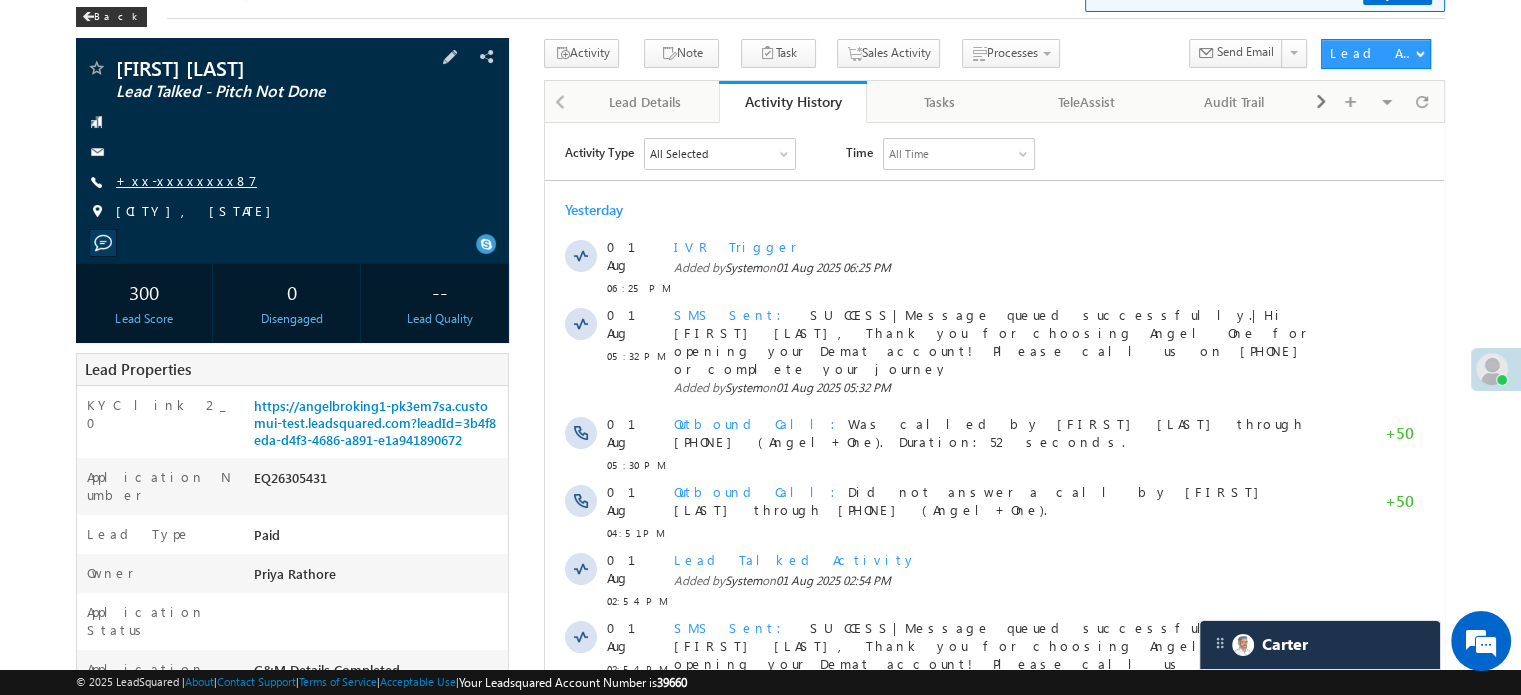 click on "+xx-xxxxxxxx87" at bounding box center (186, 180) 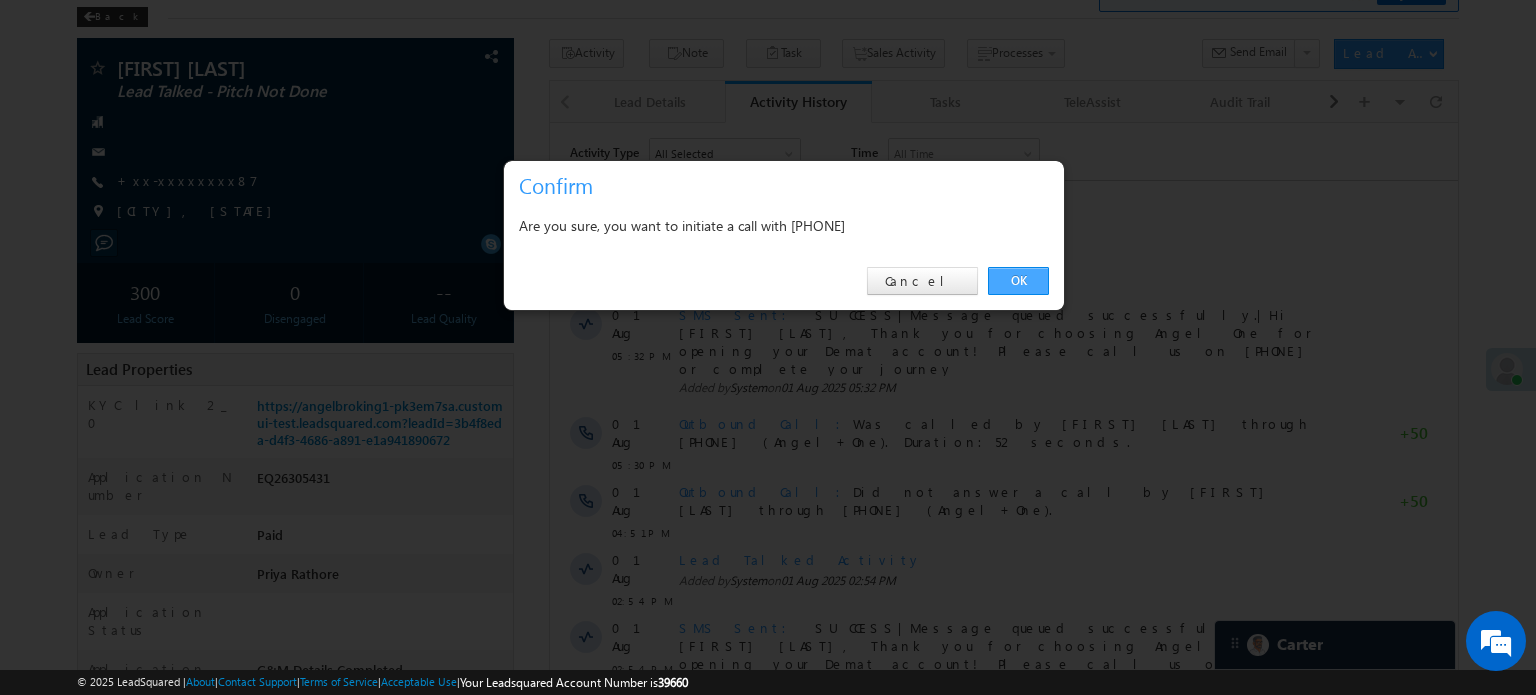 click on "OK" at bounding box center [1018, 281] 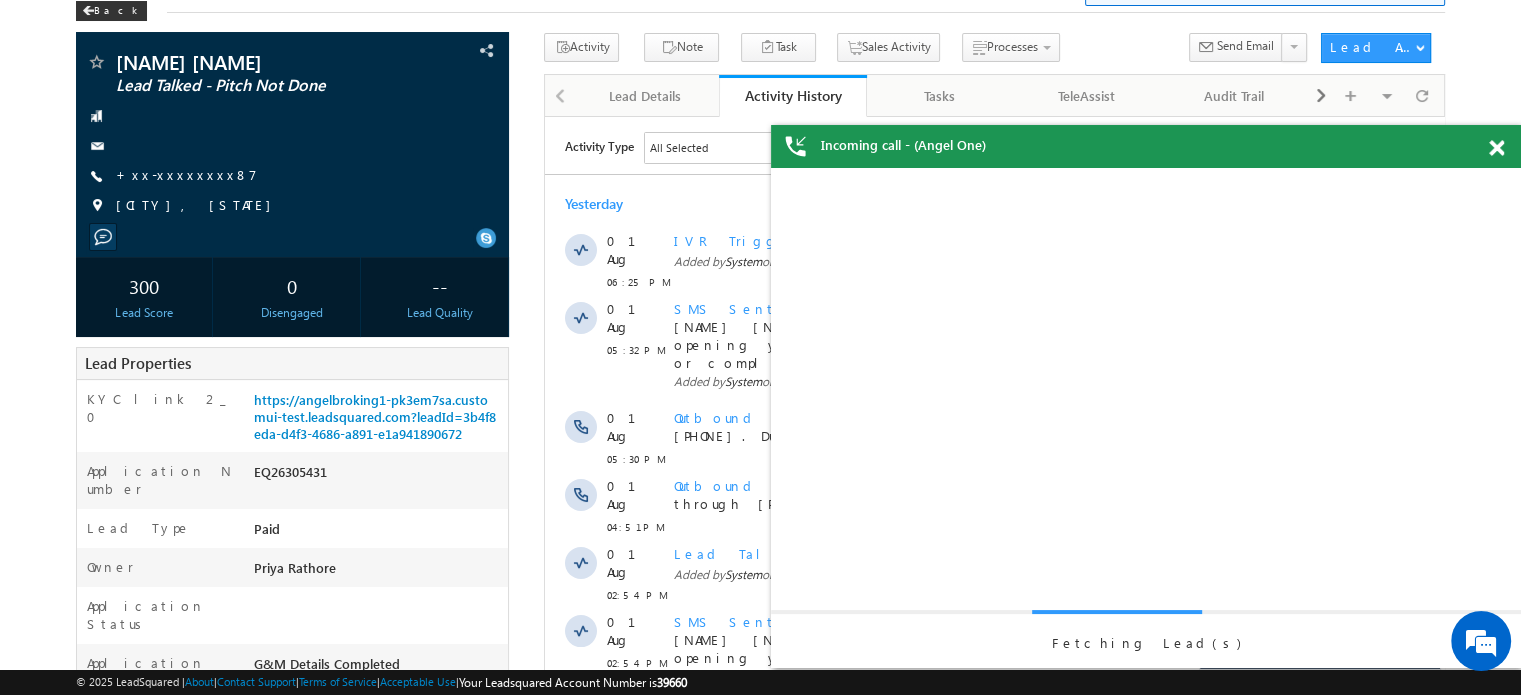 scroll, scrollTop: 0, scrollLeft: 0, axis: both 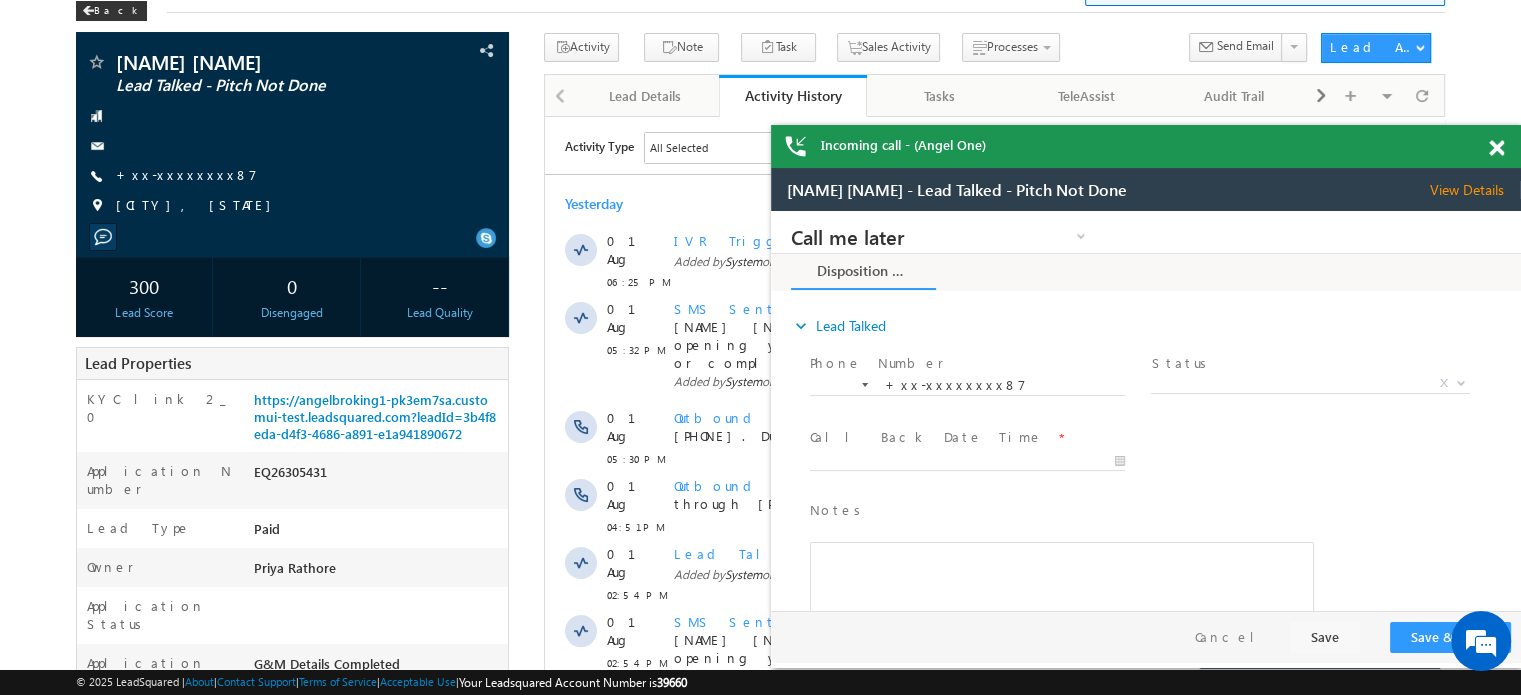 click at bounding box center (1496, 148) 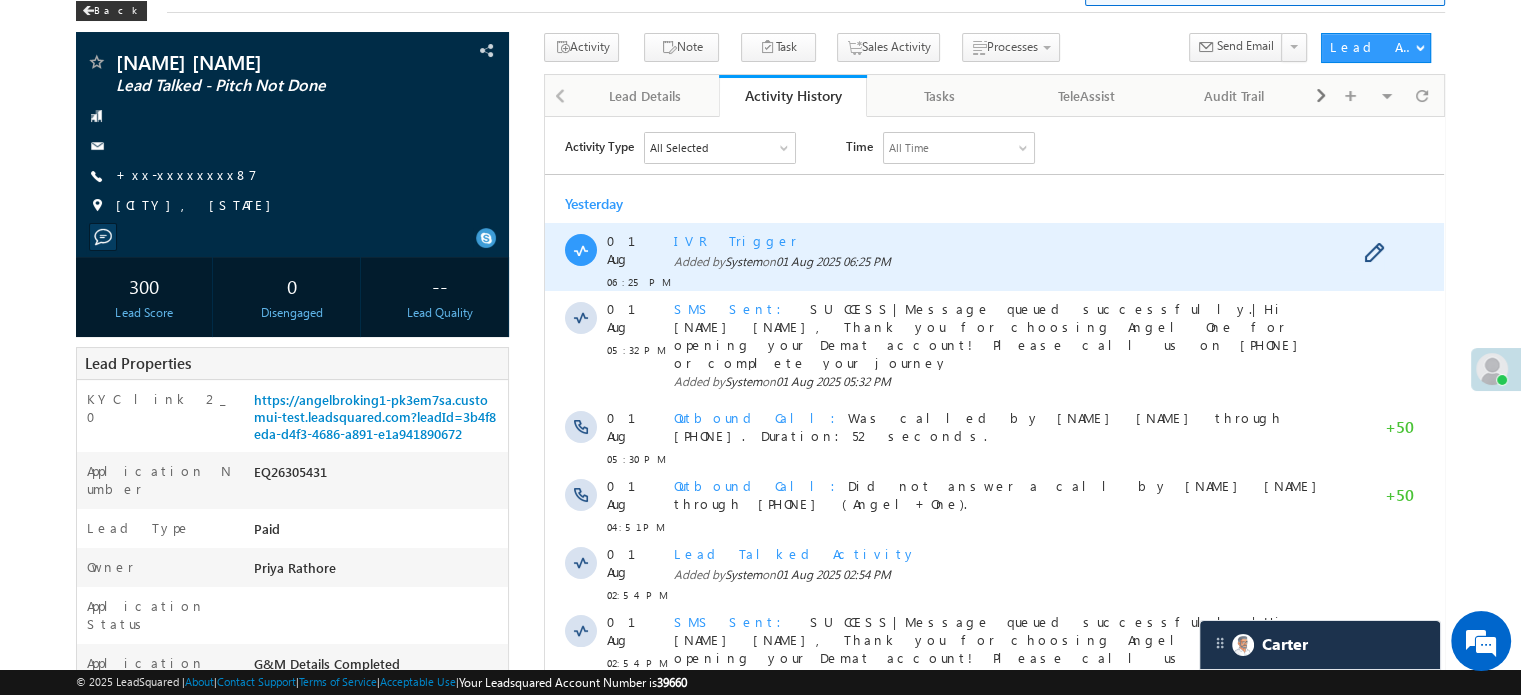 click on "IVR Trigger" at bounding box center (735, 239) 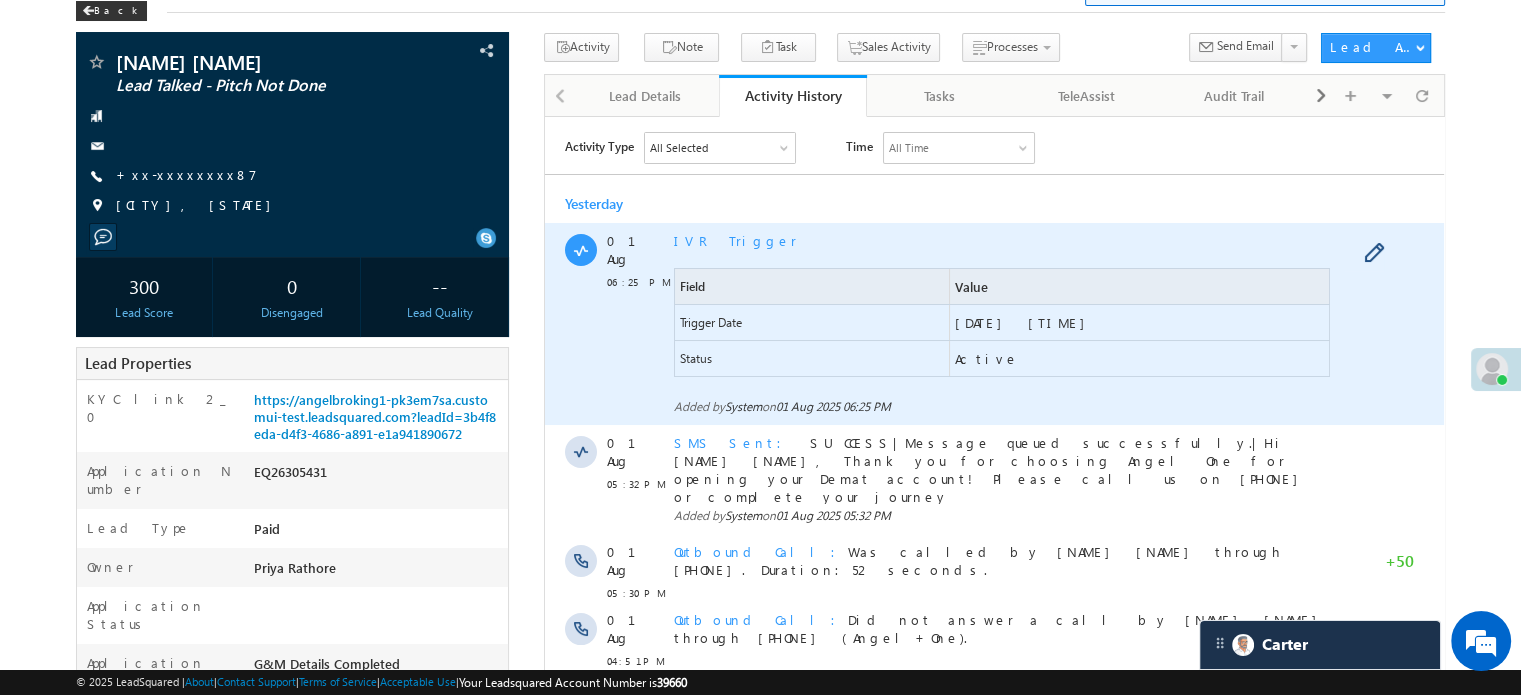 click on "IVR Trigger" at bounding box center [735, 239] 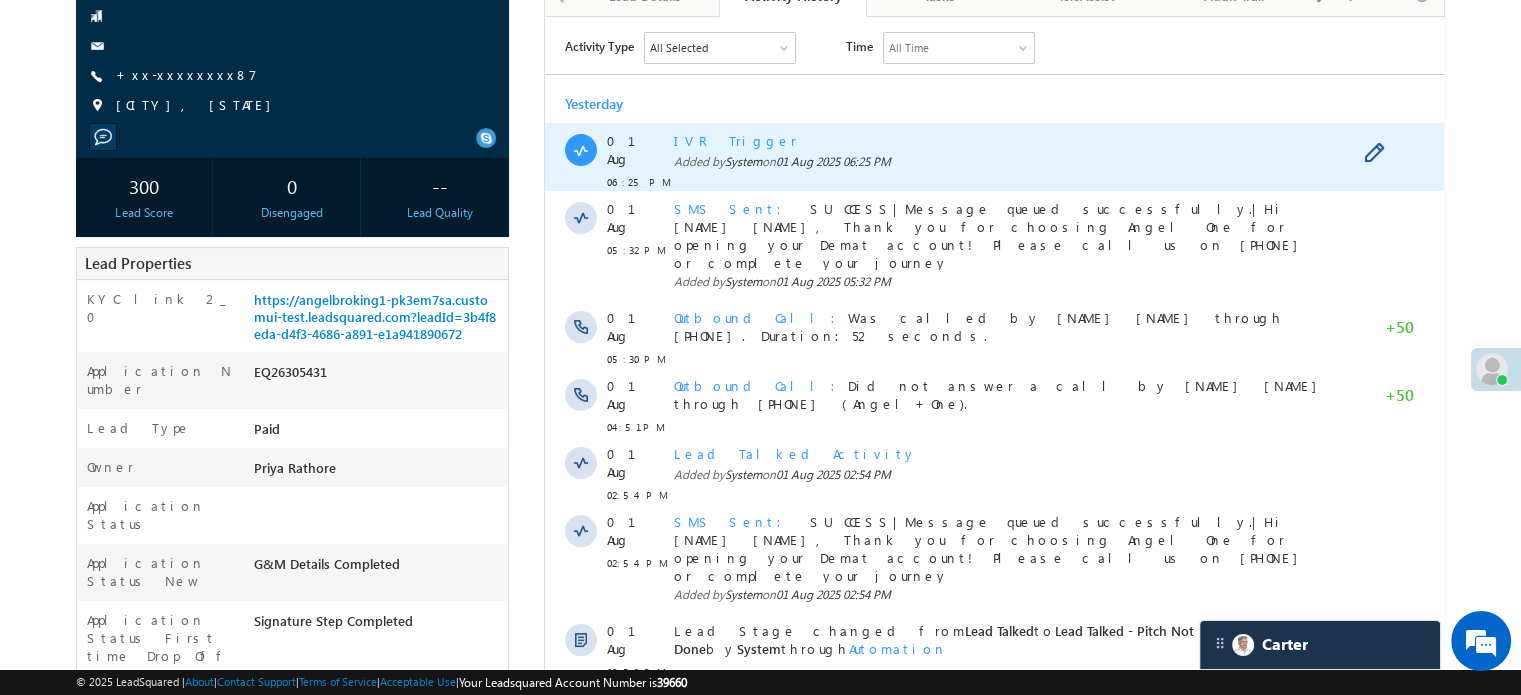 scroll, scrollTop: 106, scrollLeft: 0, axis: vertical 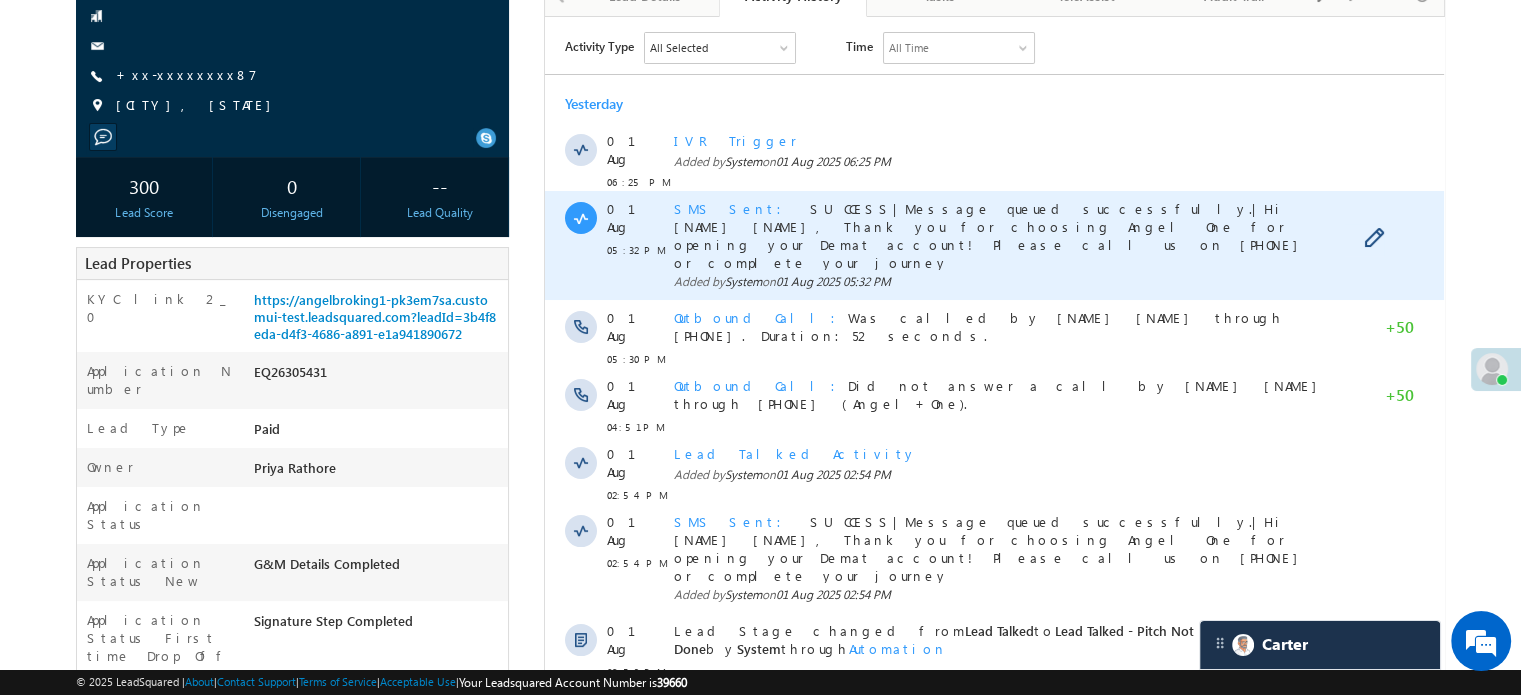 click on "SMS Sent" at bounding box center (734, 207) 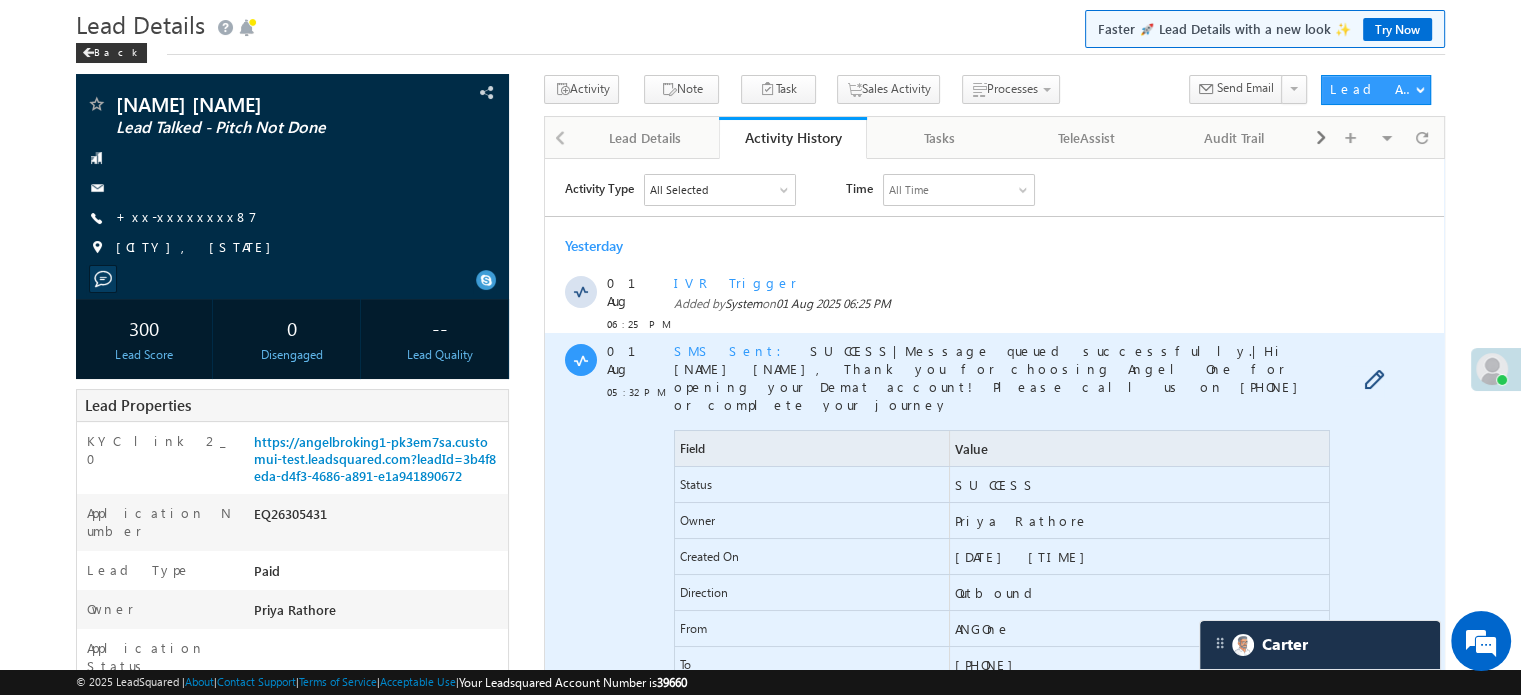 scroll, scrollTop: 6, scrollLeft: 0, axis: vertical 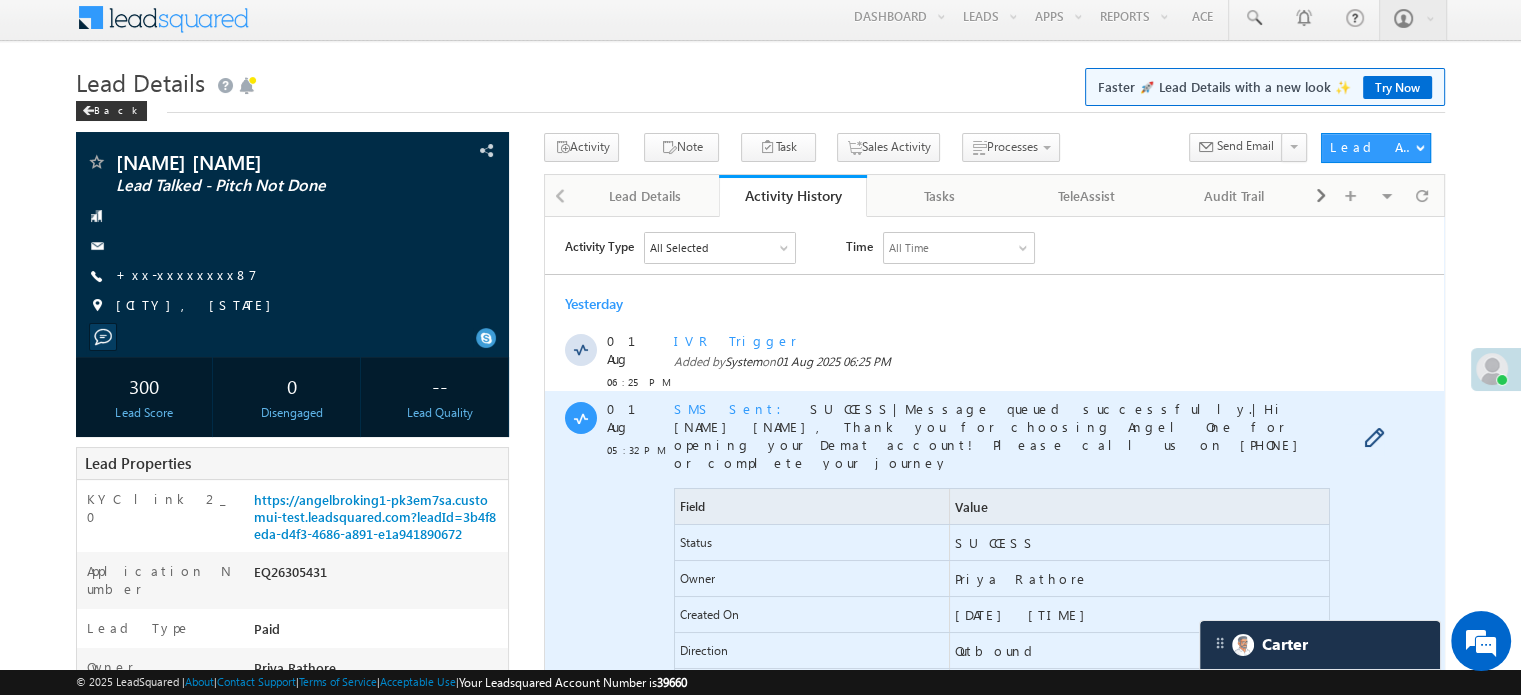 click on "SMS Sent" at bounding box center (734, 407) 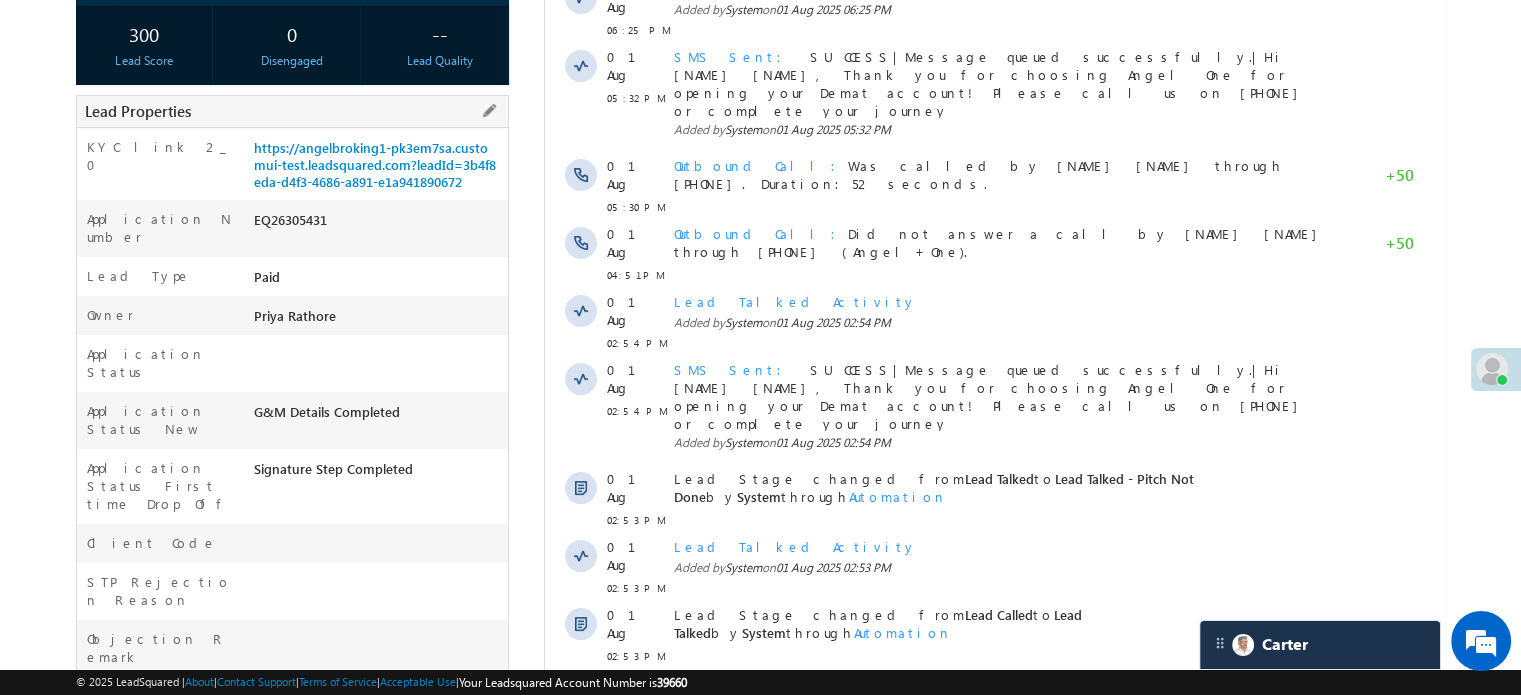 scroll, scrollTop: 506, scrollLeft: 0, axis: vertical 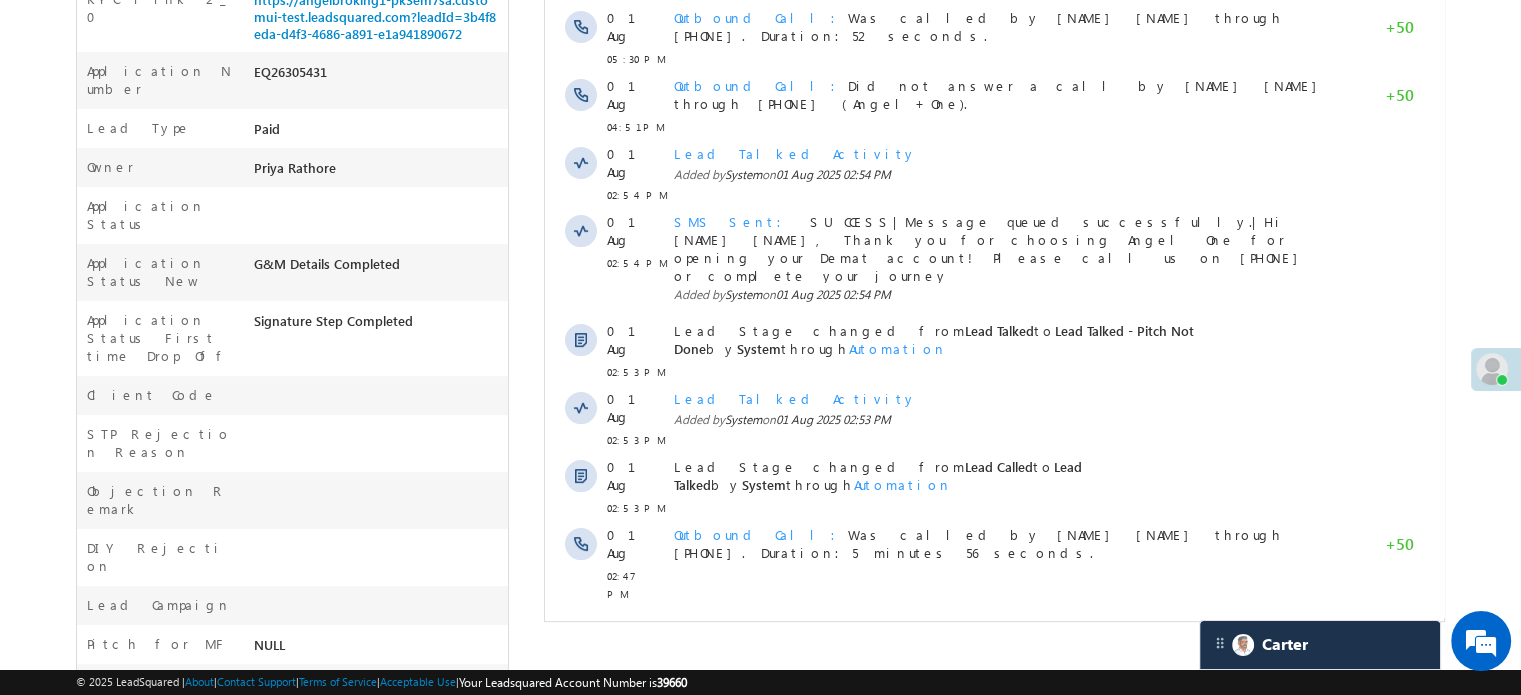 click on "Show More" at bounding box center (994, 630) 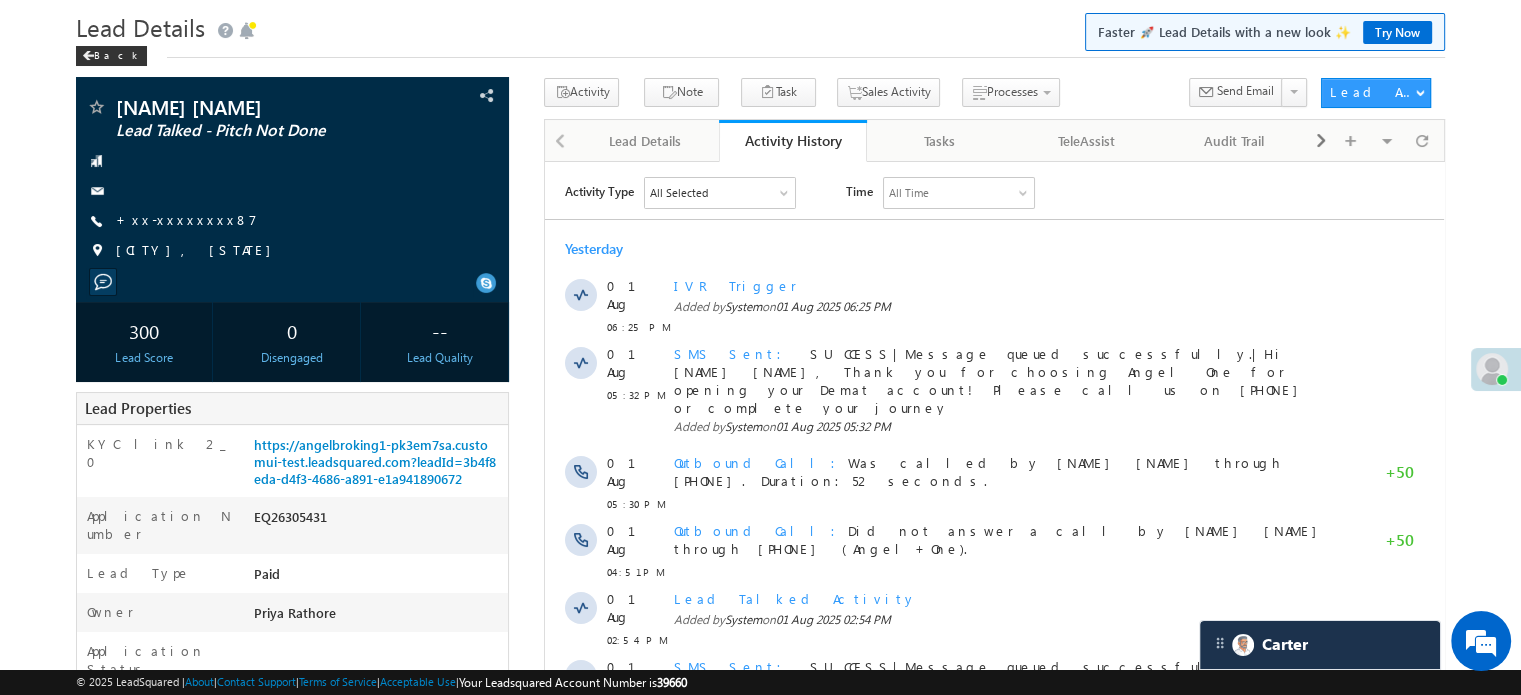 scroll, scrollTop: 0, scrollLeft: 0, axis: both 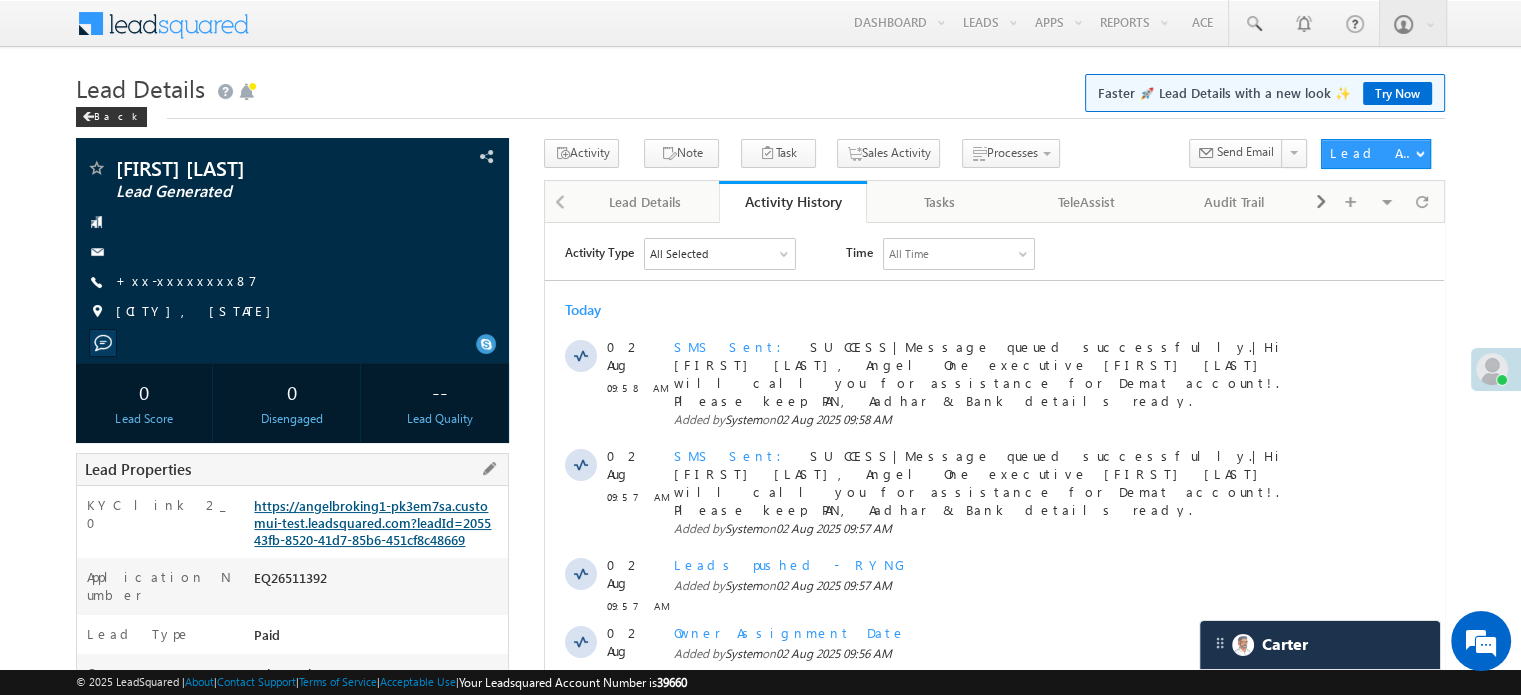 click on "https://angelbroking1-pk3em7sa.customui-test.leadsquared.com?leadId=205543fb-8520-41d7-85b6-451cf8c48669" at bounding box center (372, 522) 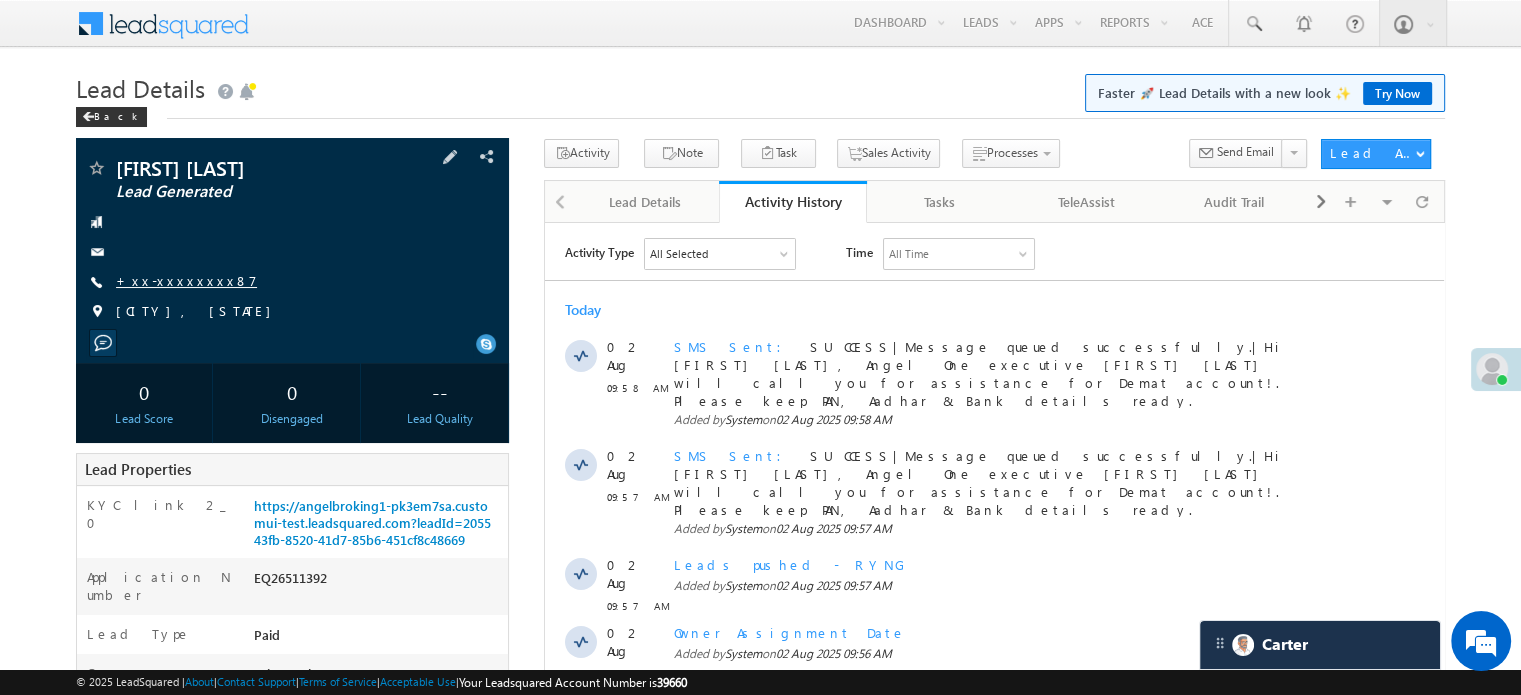 click on "+xx-xxxxxxxx87" at bounding box center (186, 280) 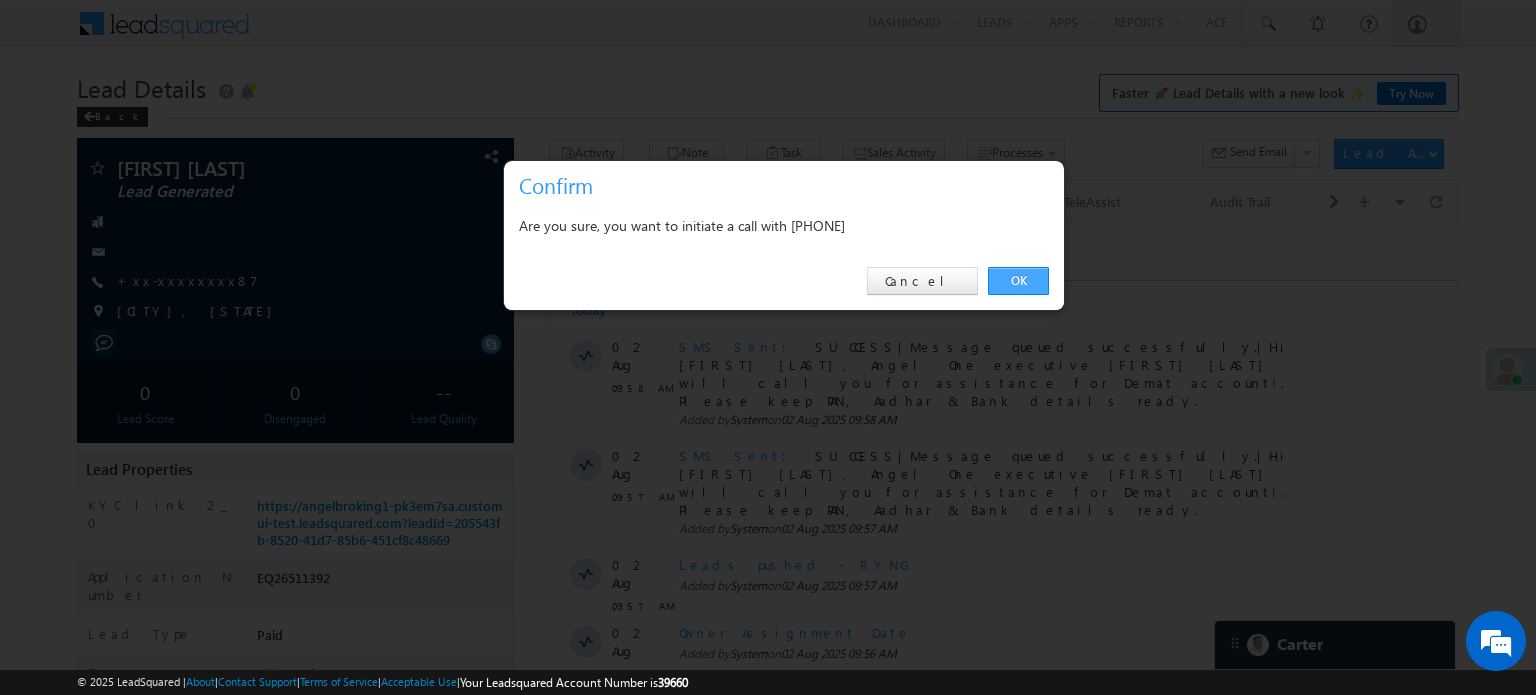 click on "OK" at bounding box center [1018, 281] 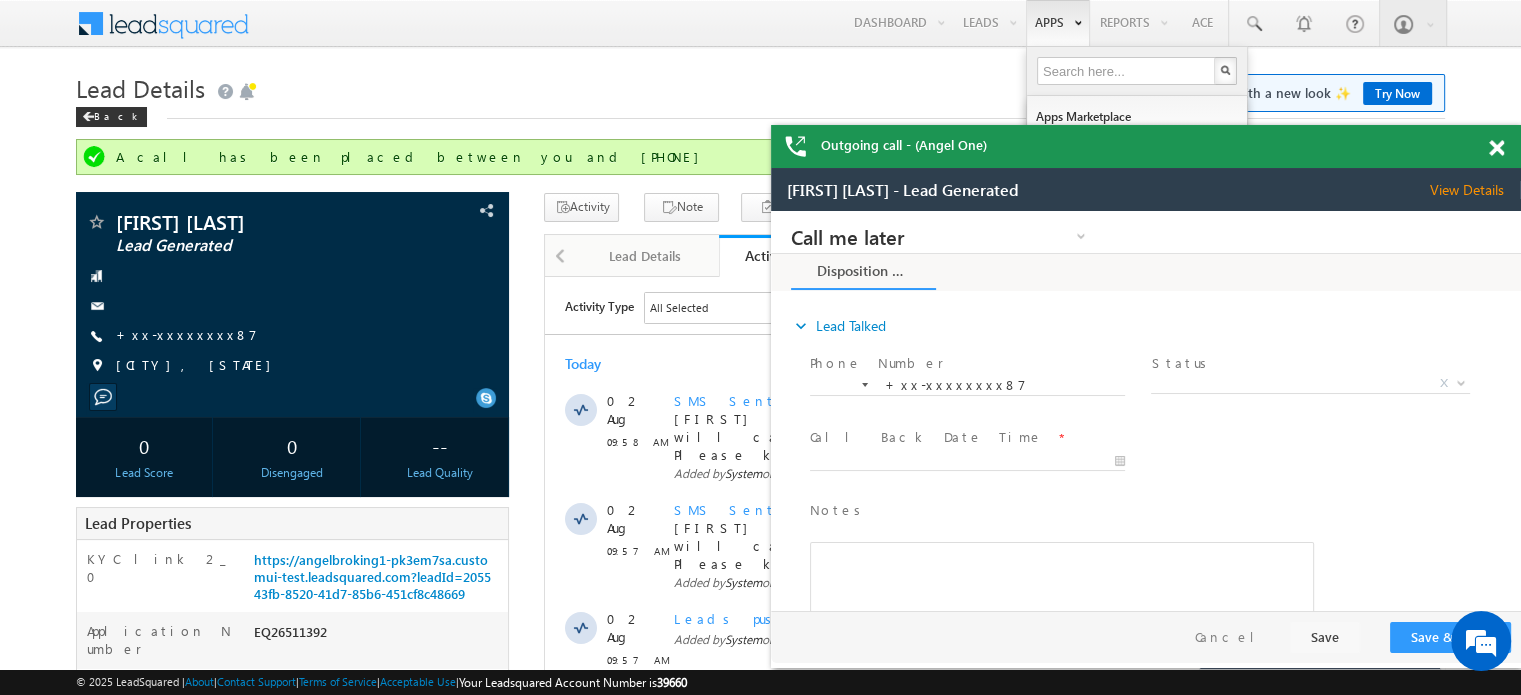 scroll, scrollTop: 0, scrollLeft: 0, axis: both 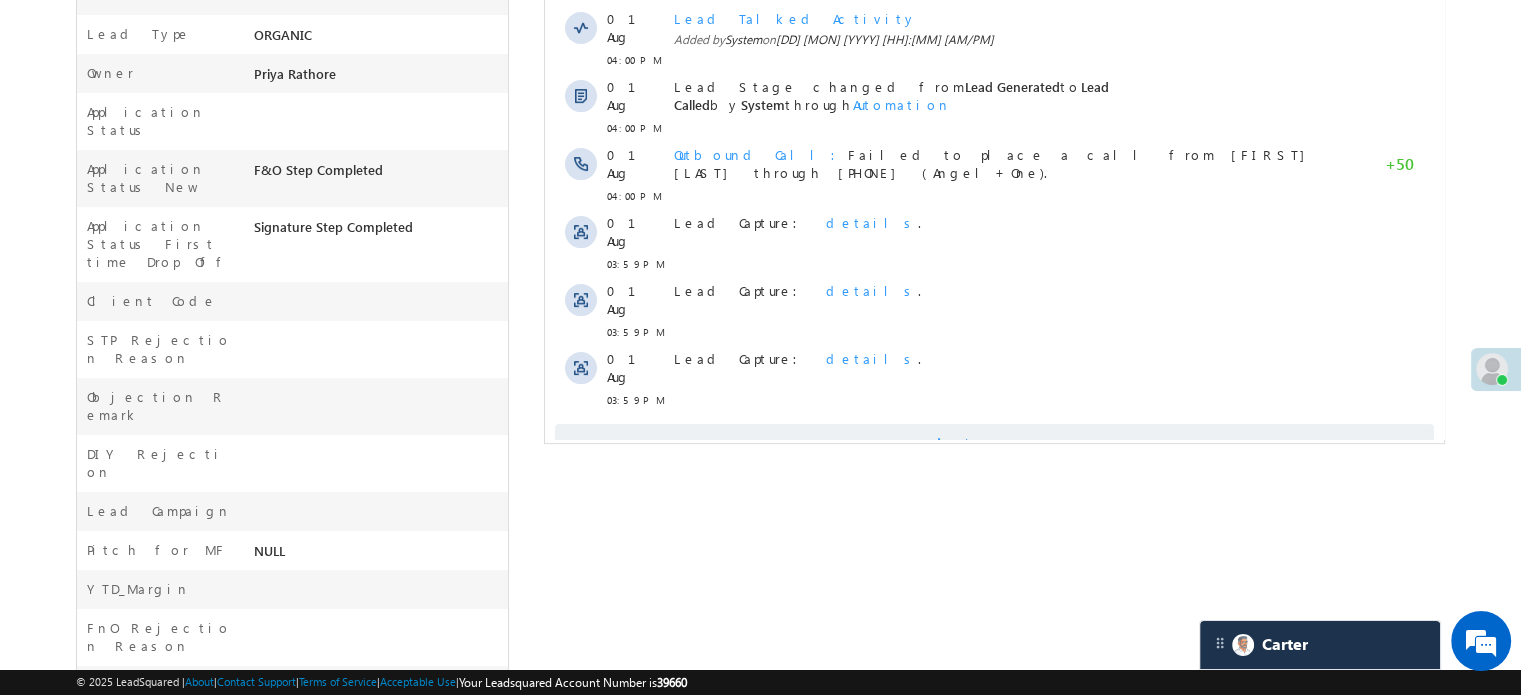 click on "Show More" at bounding box center [994, 444] 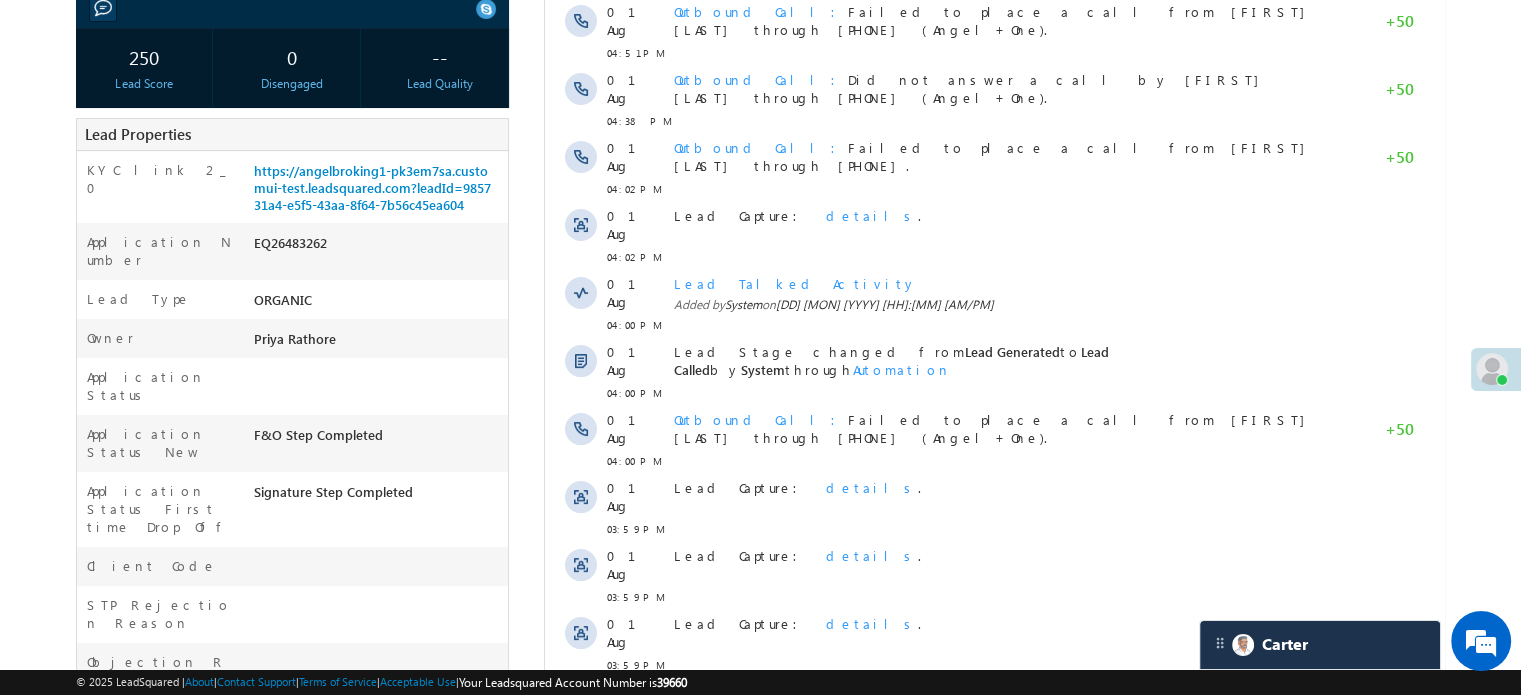 scroll, scrollTop: 300, scrollLeft: 0, axis: vertical 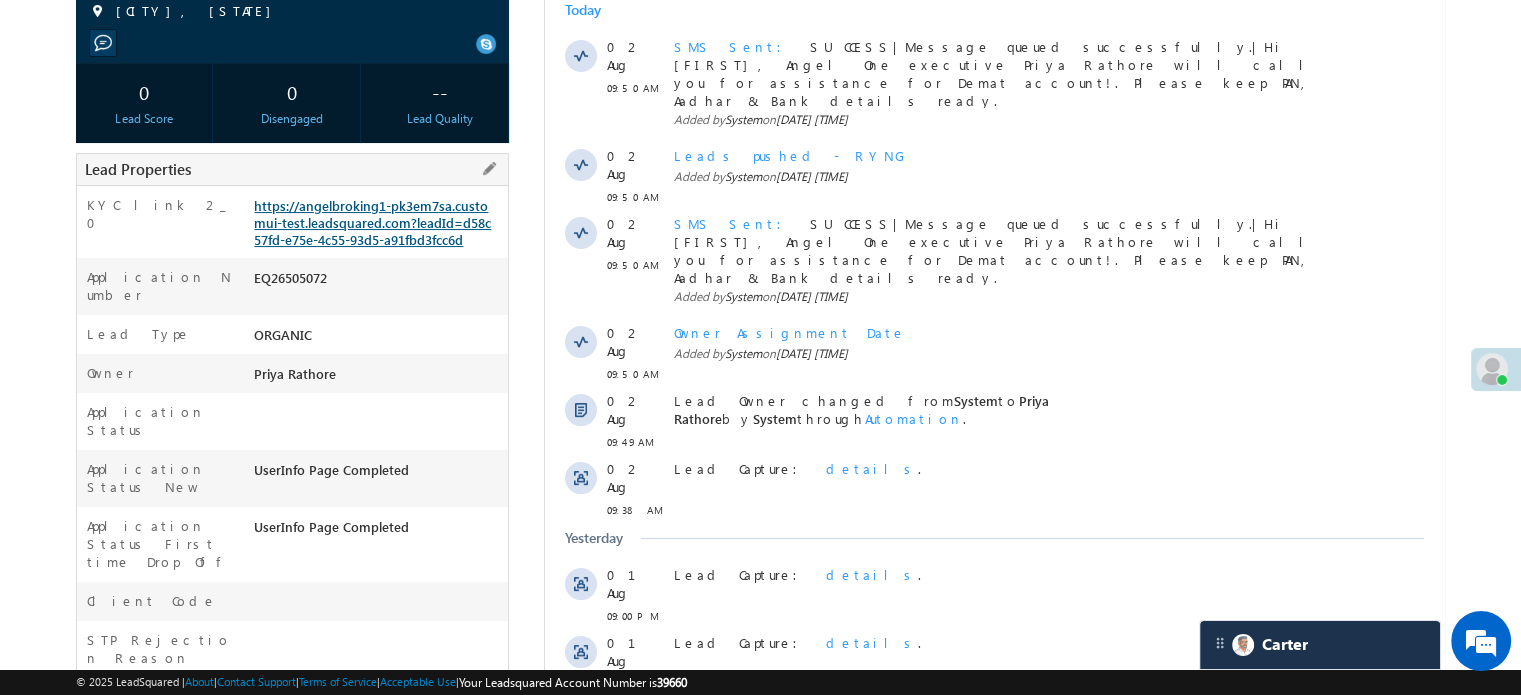 click on "https://angelbroking1-pk3em7sa.customui-test.leadsquared.com?leadId=d58c57fd-e75e-4c55-93d5-a91fbd3fcc6d" at bounding box center [372, 222] 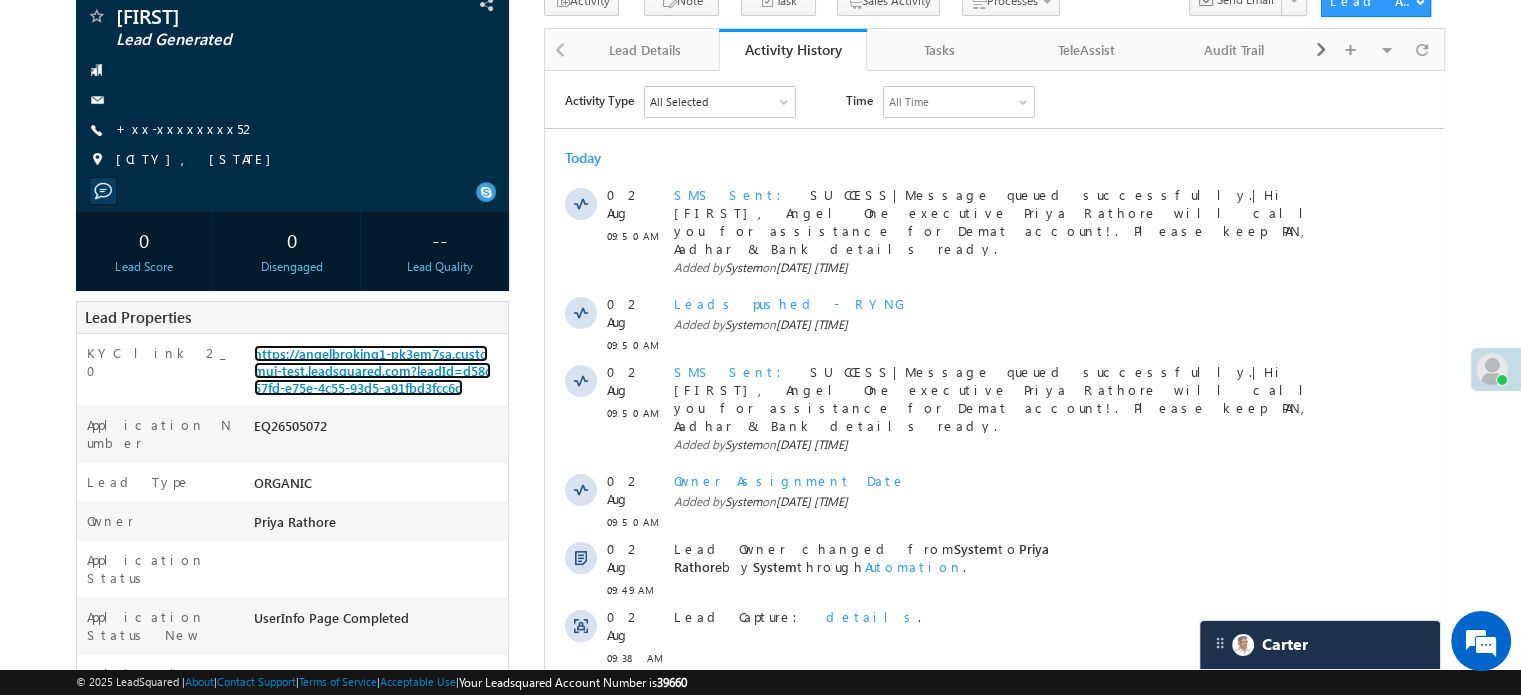 scroll, scrollTop: 0, scrollLeft: 0, axis: both 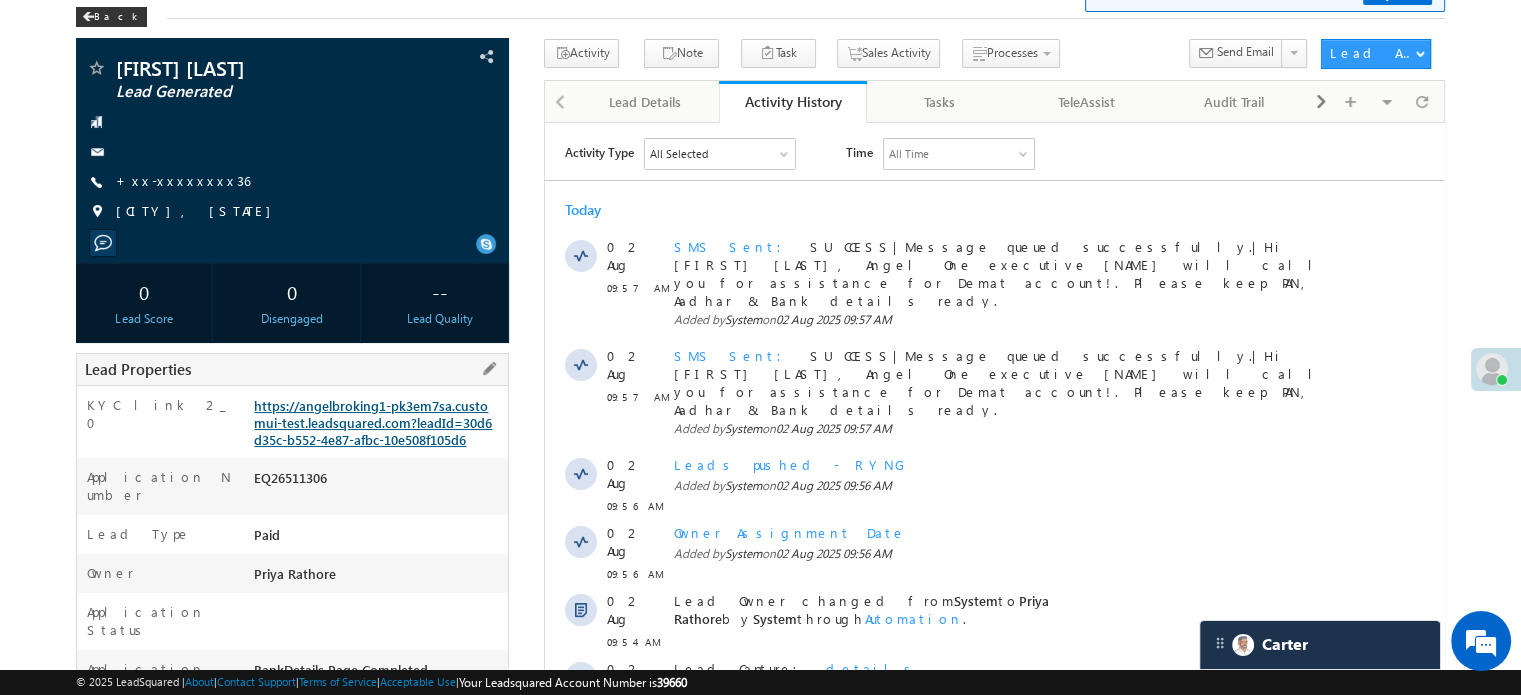 click on "https://angelbroking1-pk3em7sa.customui-test.leadsquared.com?leadId=30d6d35c-b552-4e87-afbc-10e508f105d6" at bounding box center [373, 422] 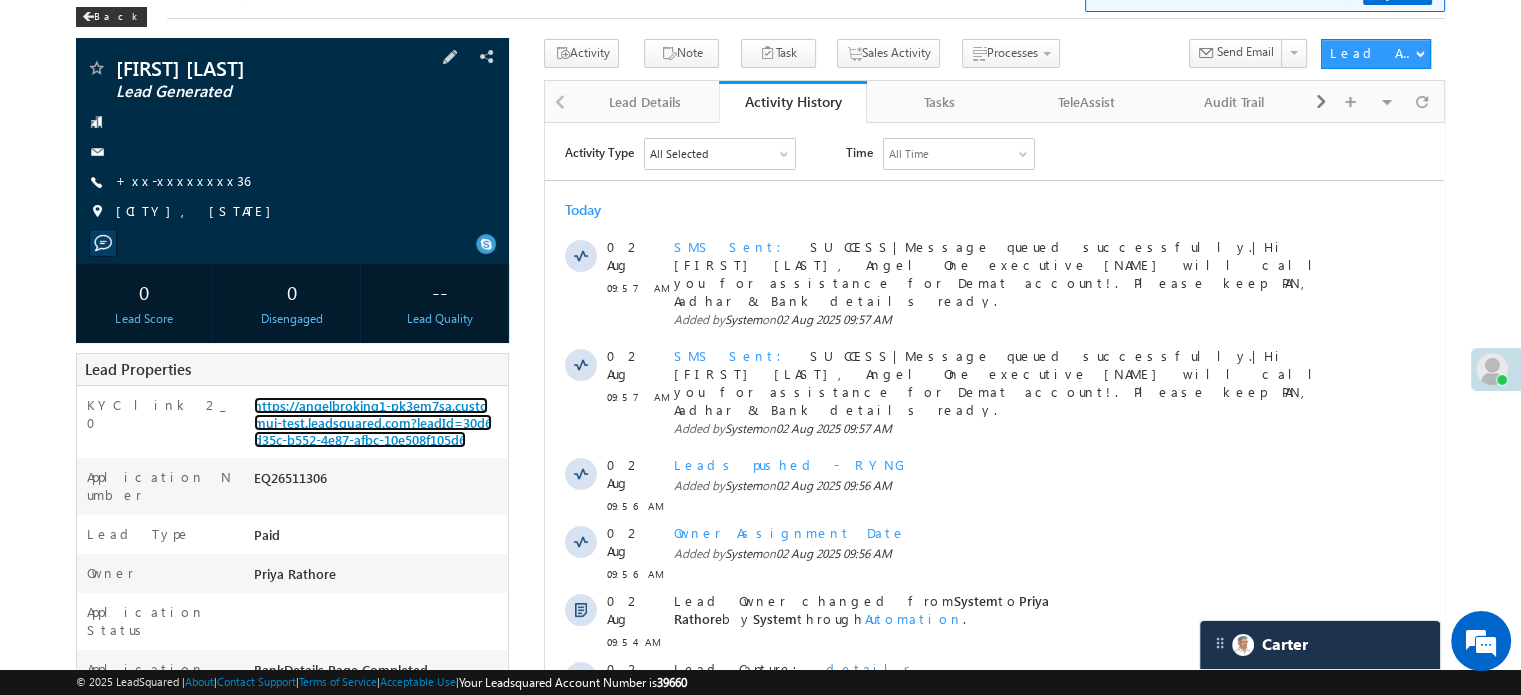 scroll, scrollTop: 0, scrollLeft: 0, axis: both 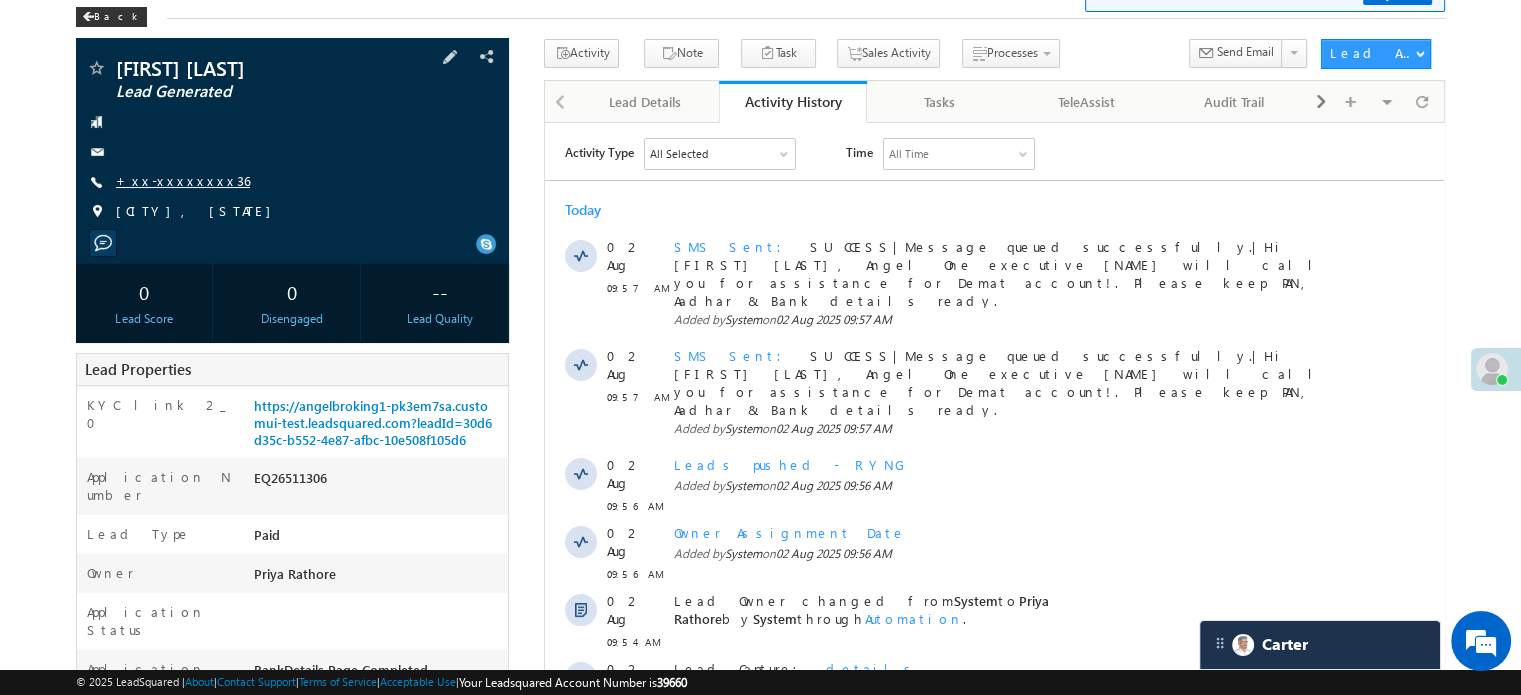 click on "+xx-xxxxxxxx36" at bounding box center [183, 180] 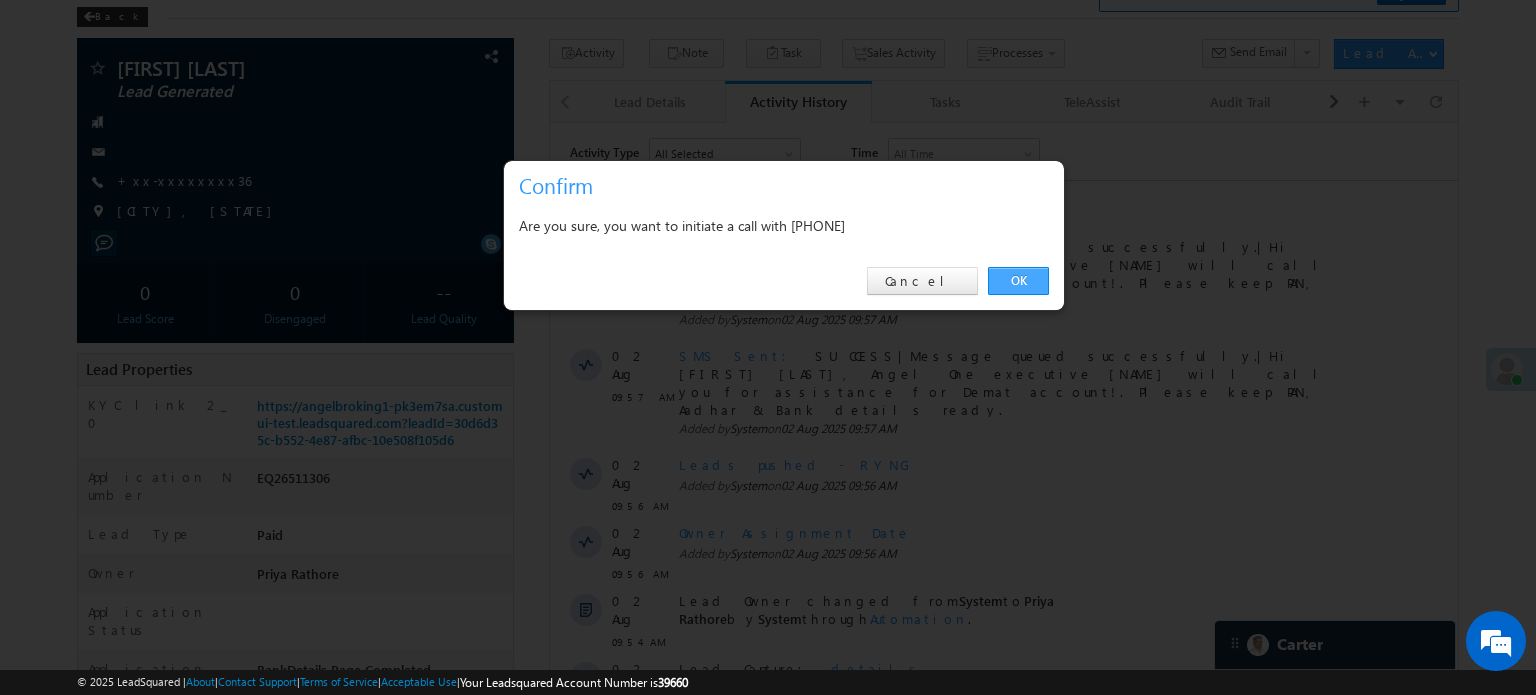 click on "OK" at bounding box center [1018, 281] 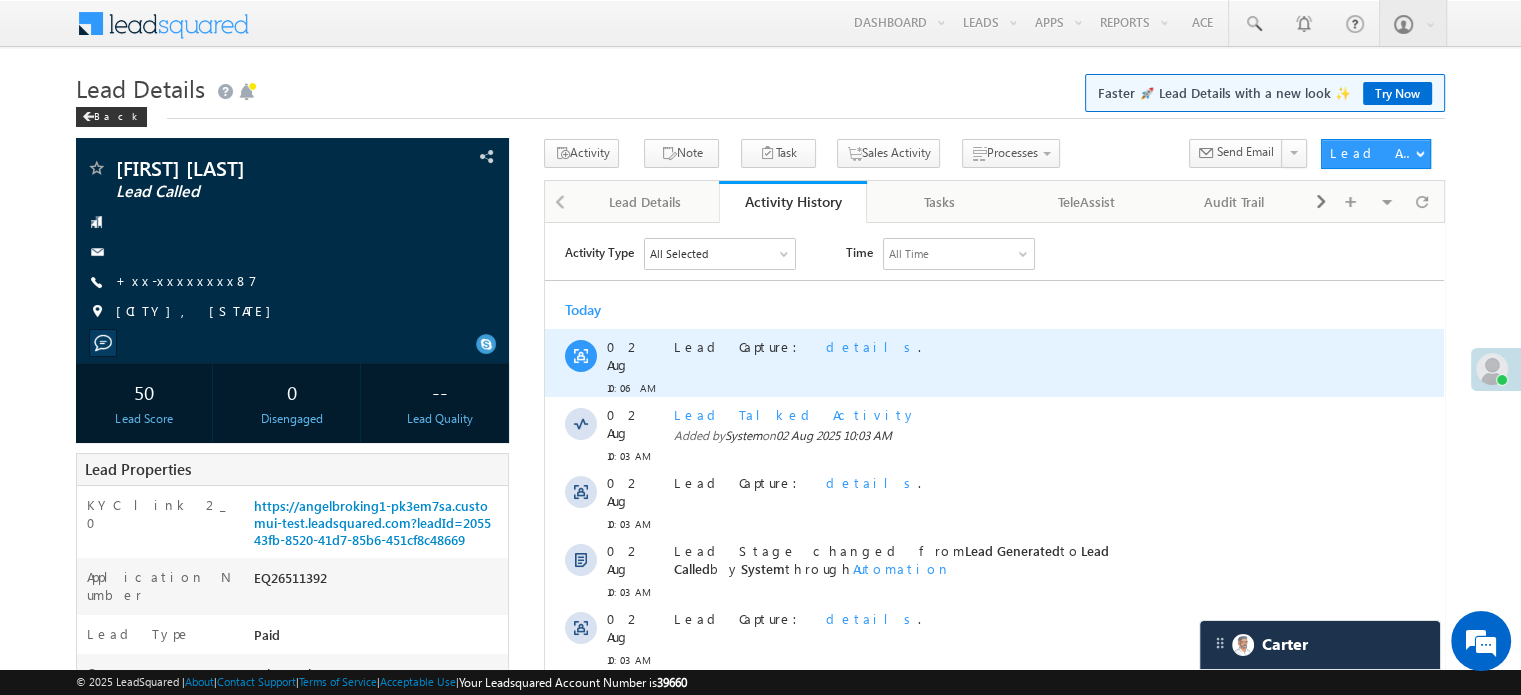 scroll, scrollTop: 200, scrollLeft: 0, axis: vertical 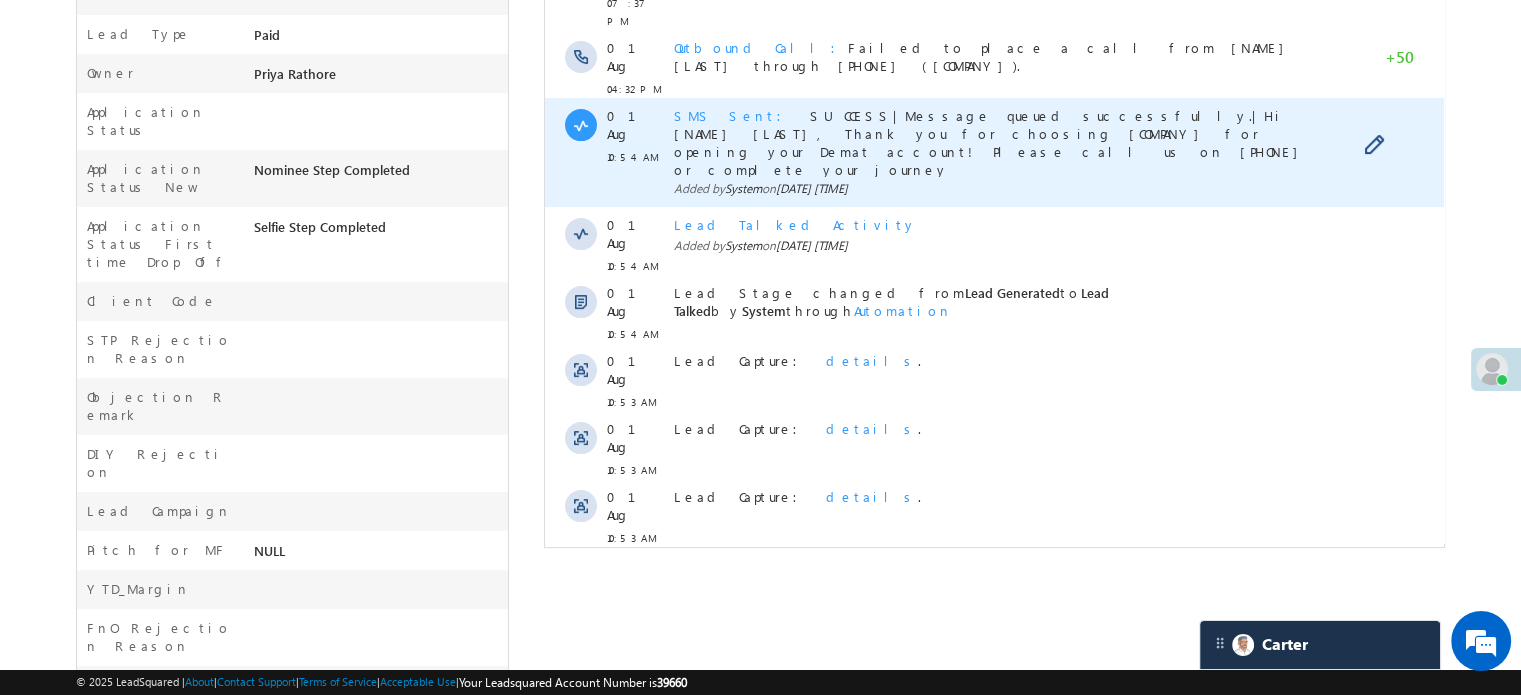 click on "SMS Sent" at bounding box center (734, 115) 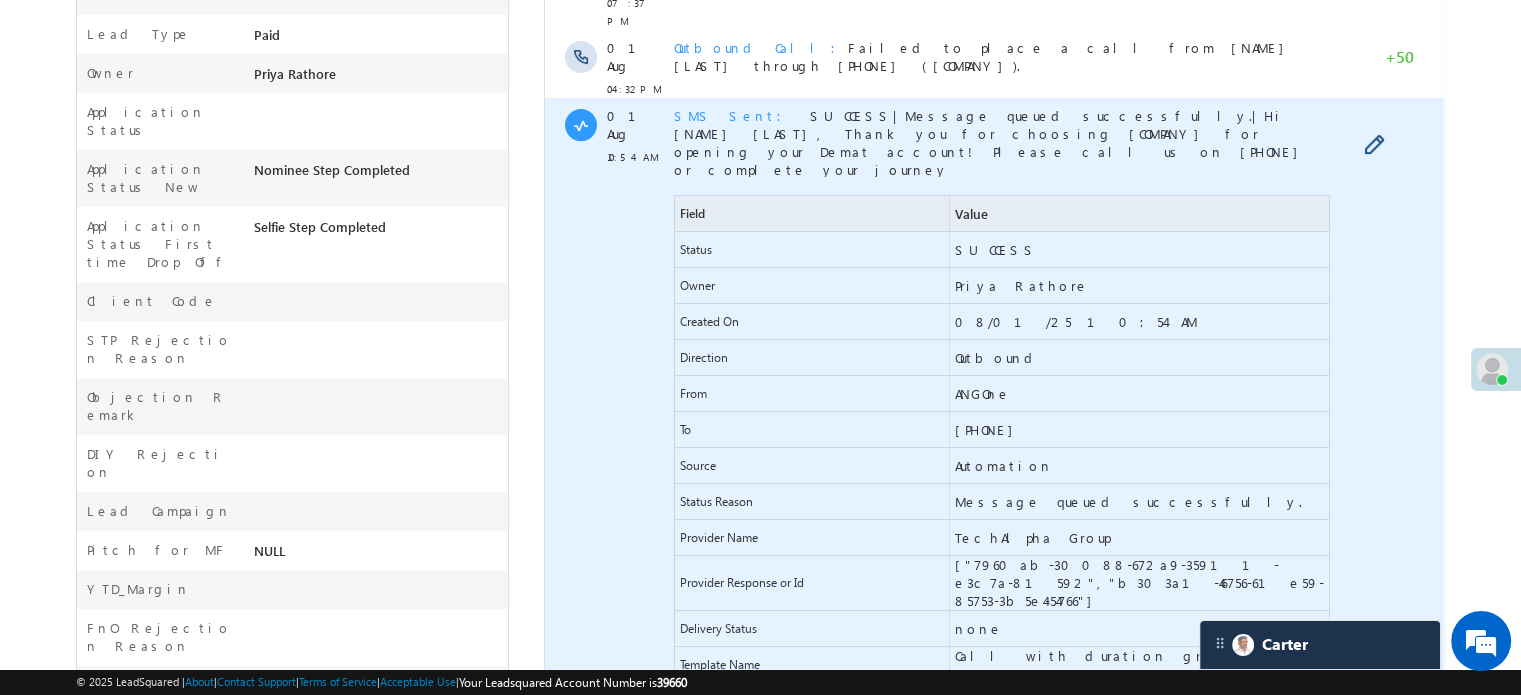 scroll, scrollTop: 0, scrollLeft: 0, axis: both 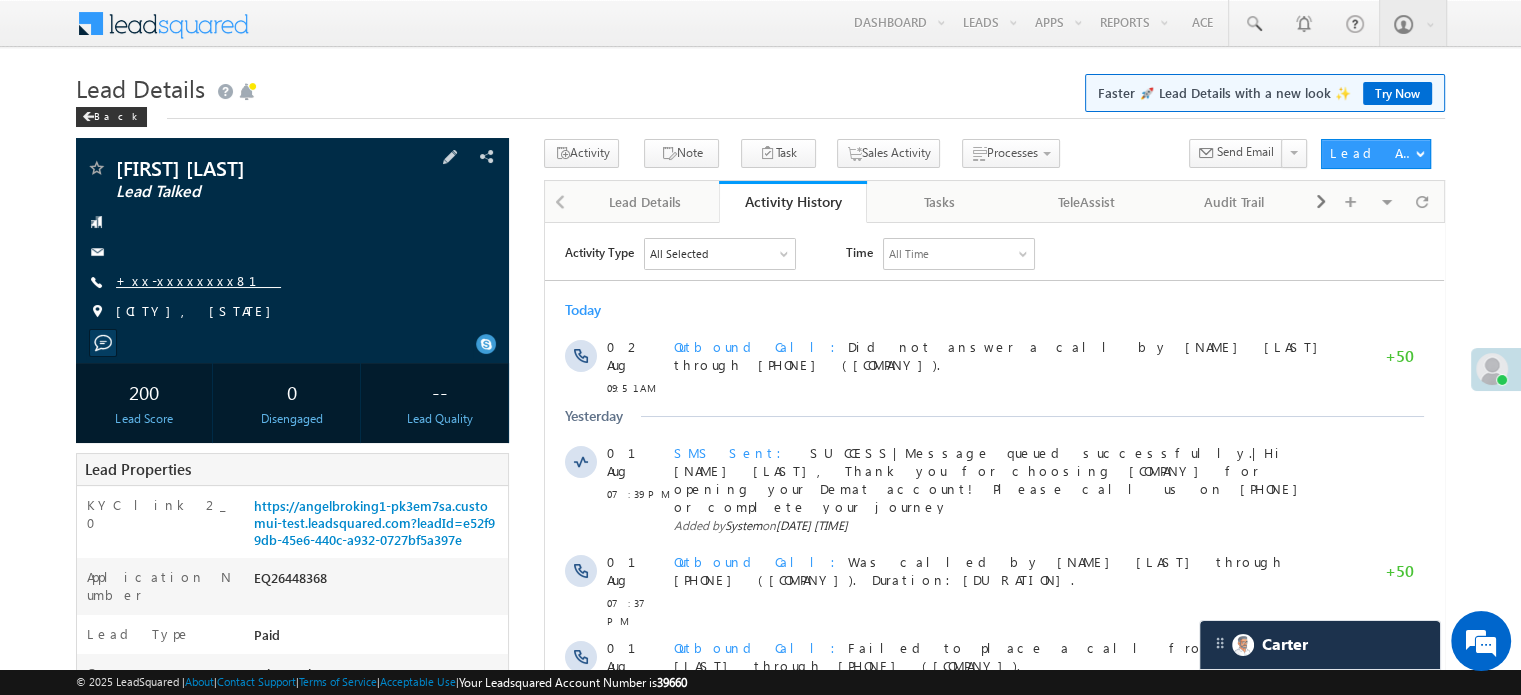 click on "+xx-xxxxxxxx81" at bounding box center [198, 280] 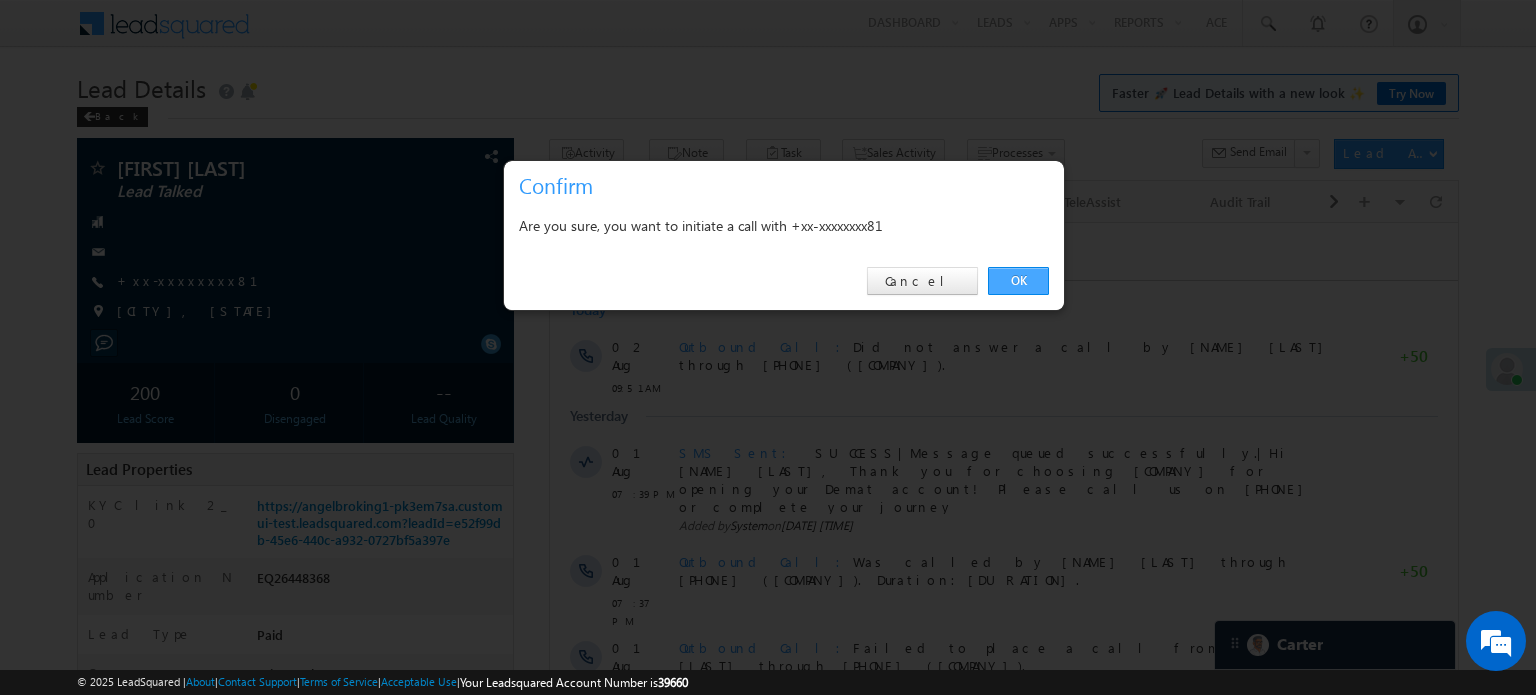 click on "OK" at bounding box center [1018, 281] 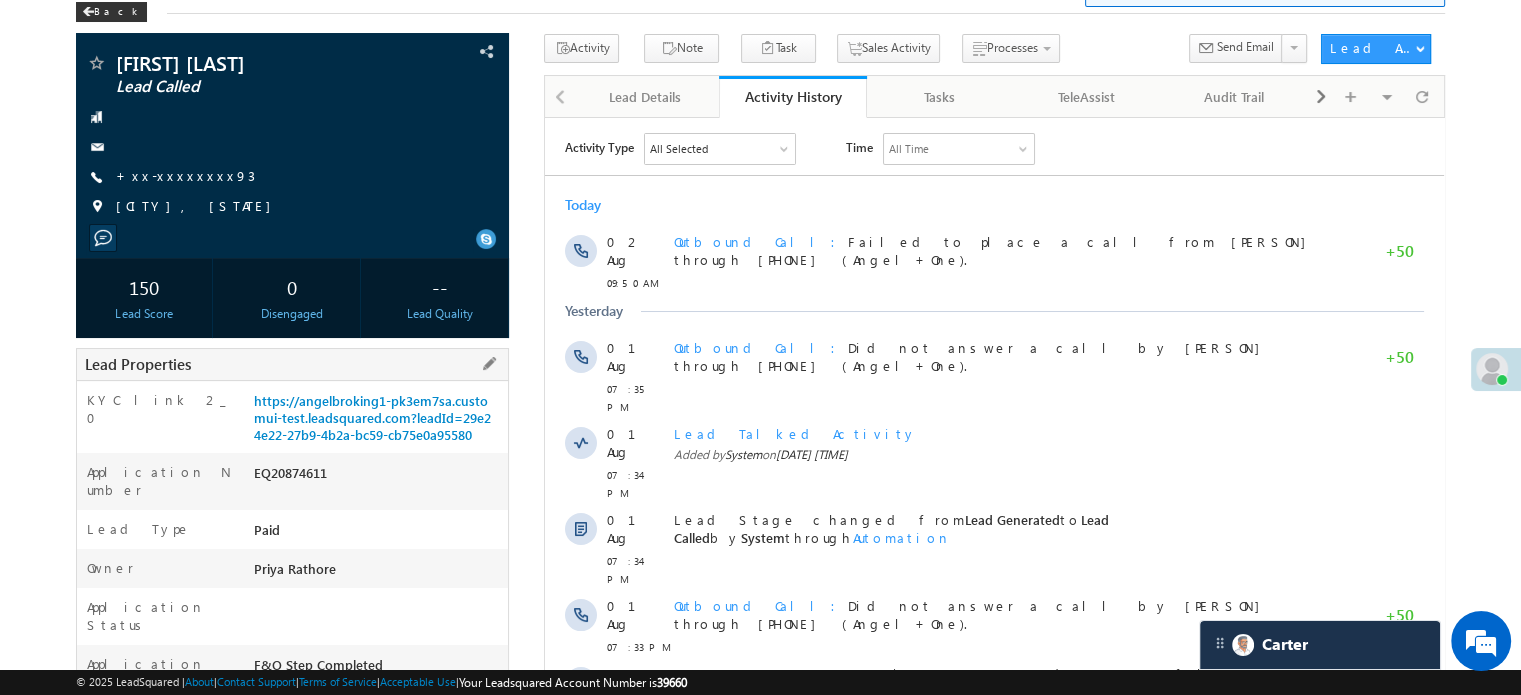 scroll, scrollTop: 0, scrollLeft: 0, axis: both 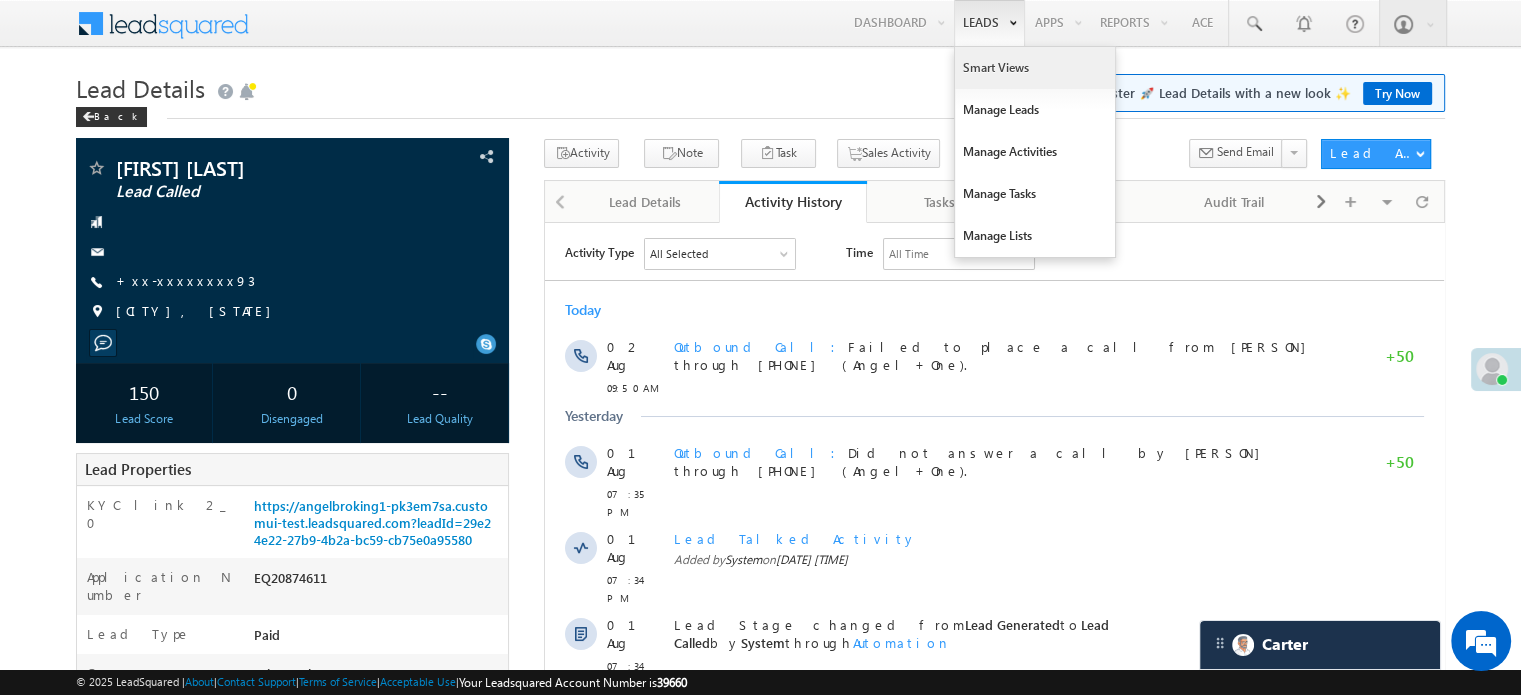 click on "Smart Views" at bounding box center (1035, 68) 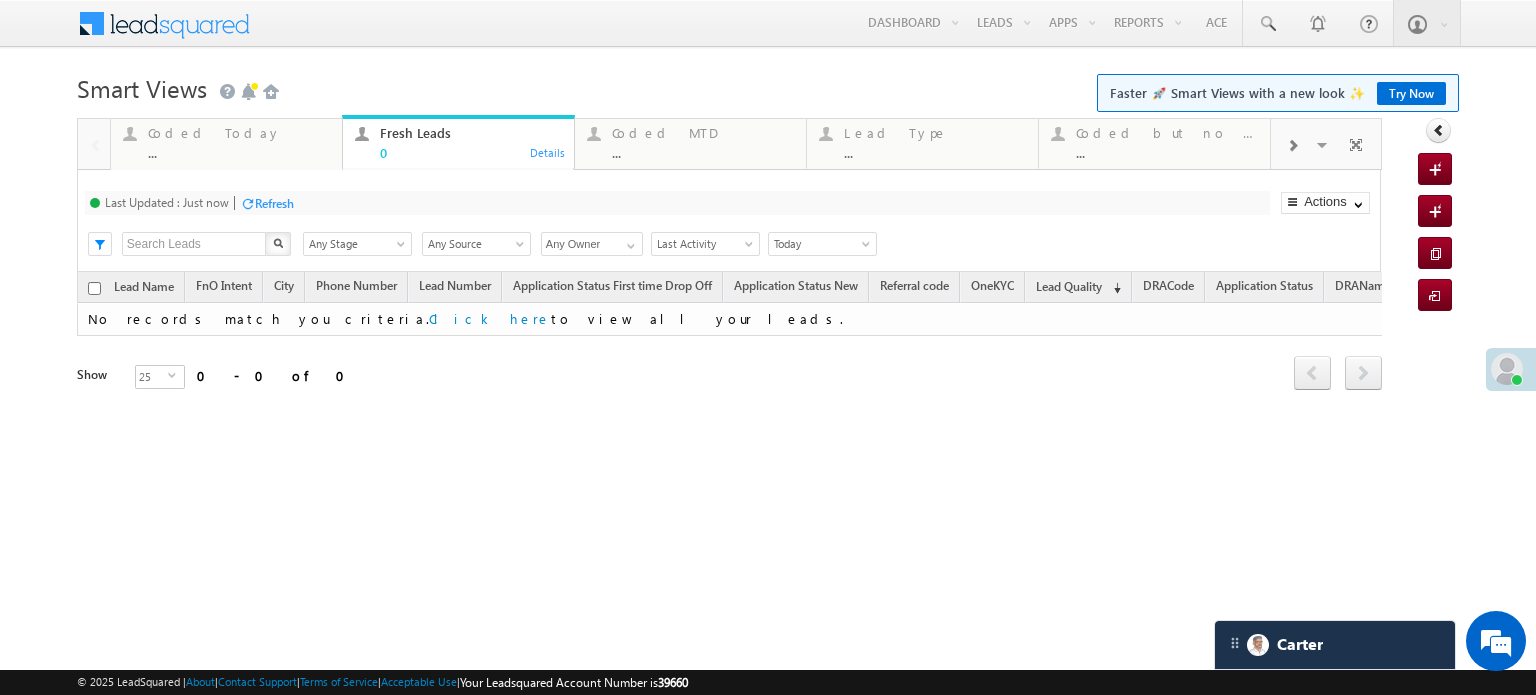 scroll, scrollTop: 0, scrollLeft: 0, axis: both 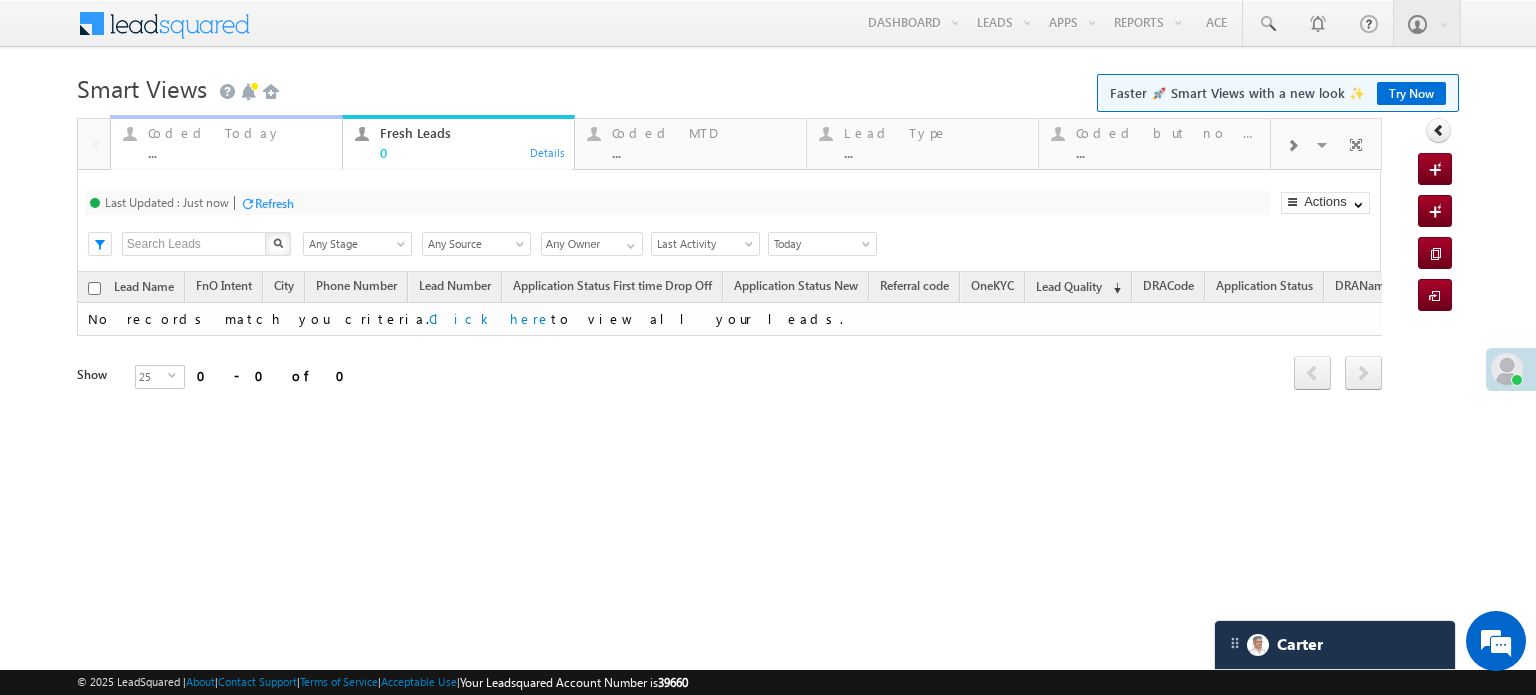 click on "Coded Today" at bounding box center (239, 133) 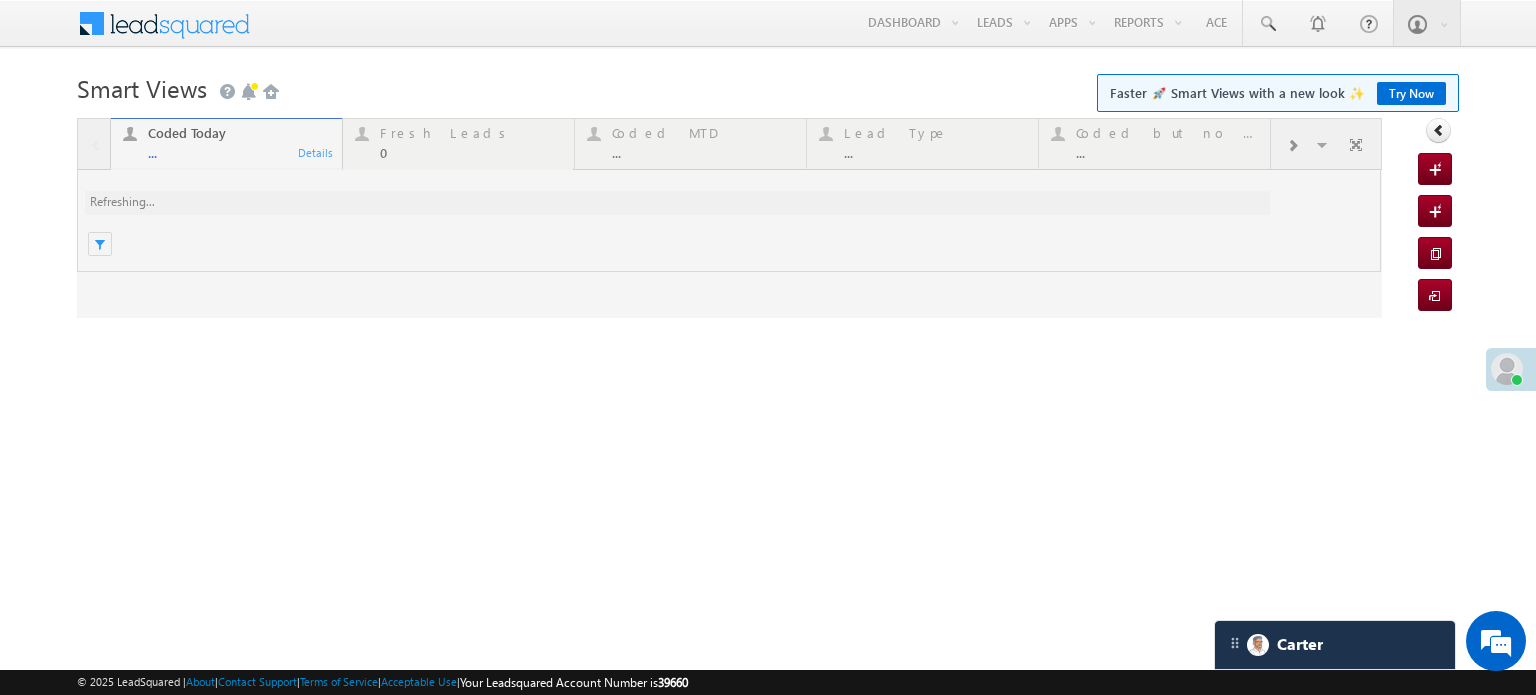 scroll, scrollTop: 0, scrollLeft: 0, axis: both 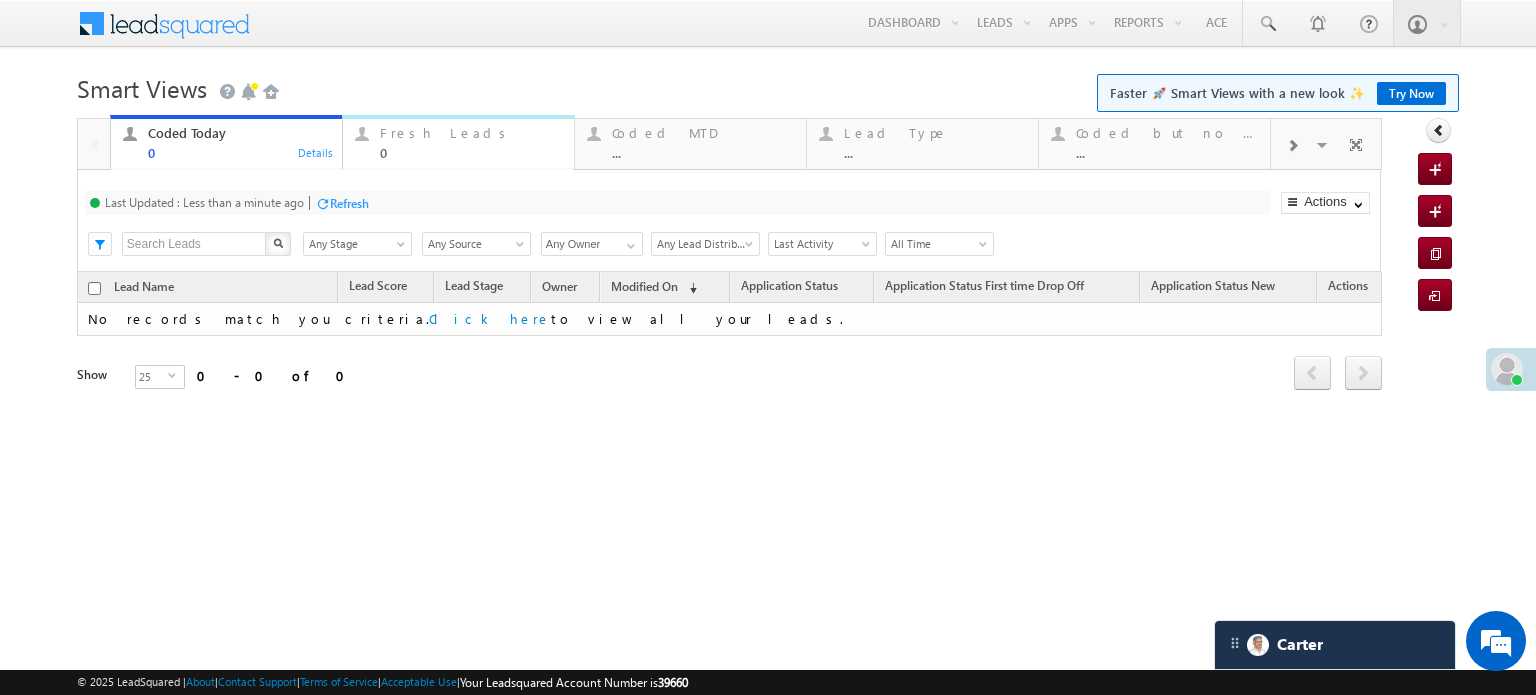 click on "Fresh Leads 0 Details" at bounding box center [458, 142] 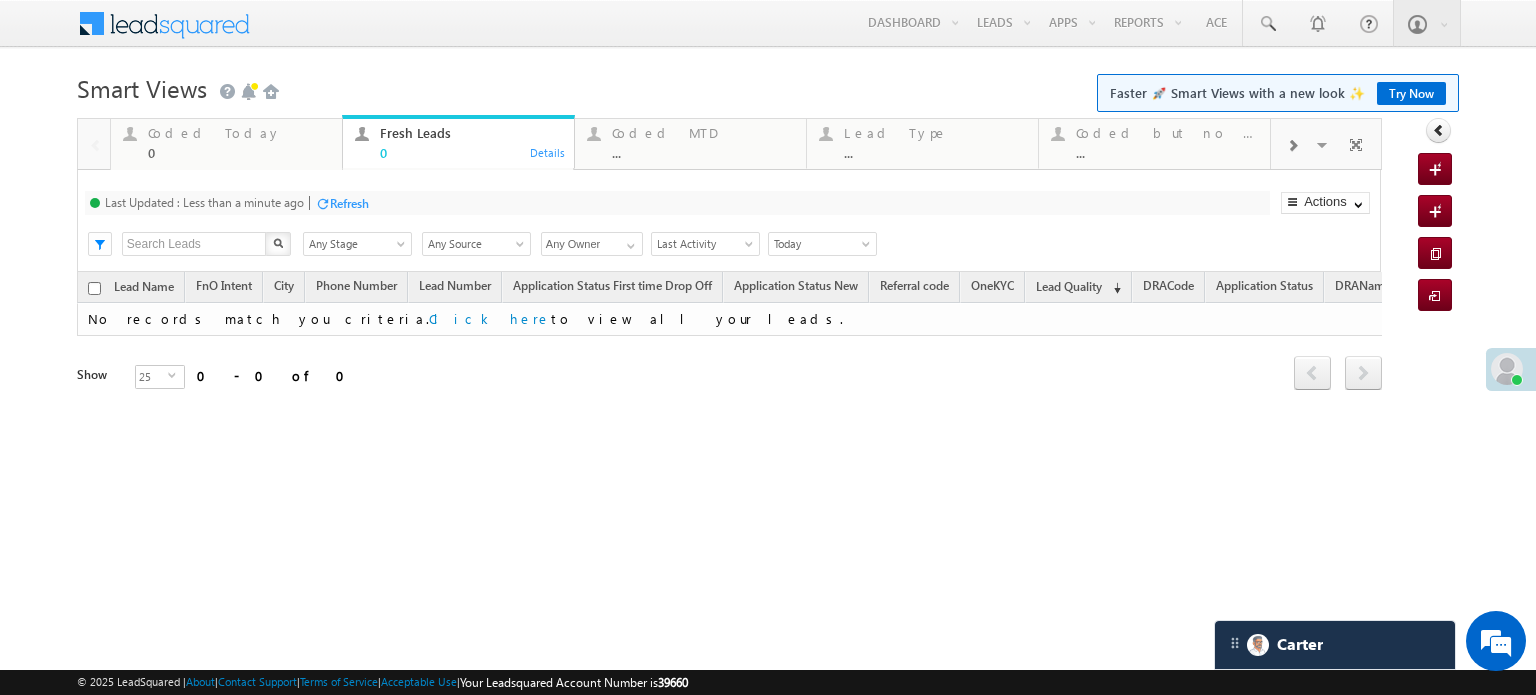 click on "Refresh" at bounding box center (349, 203) 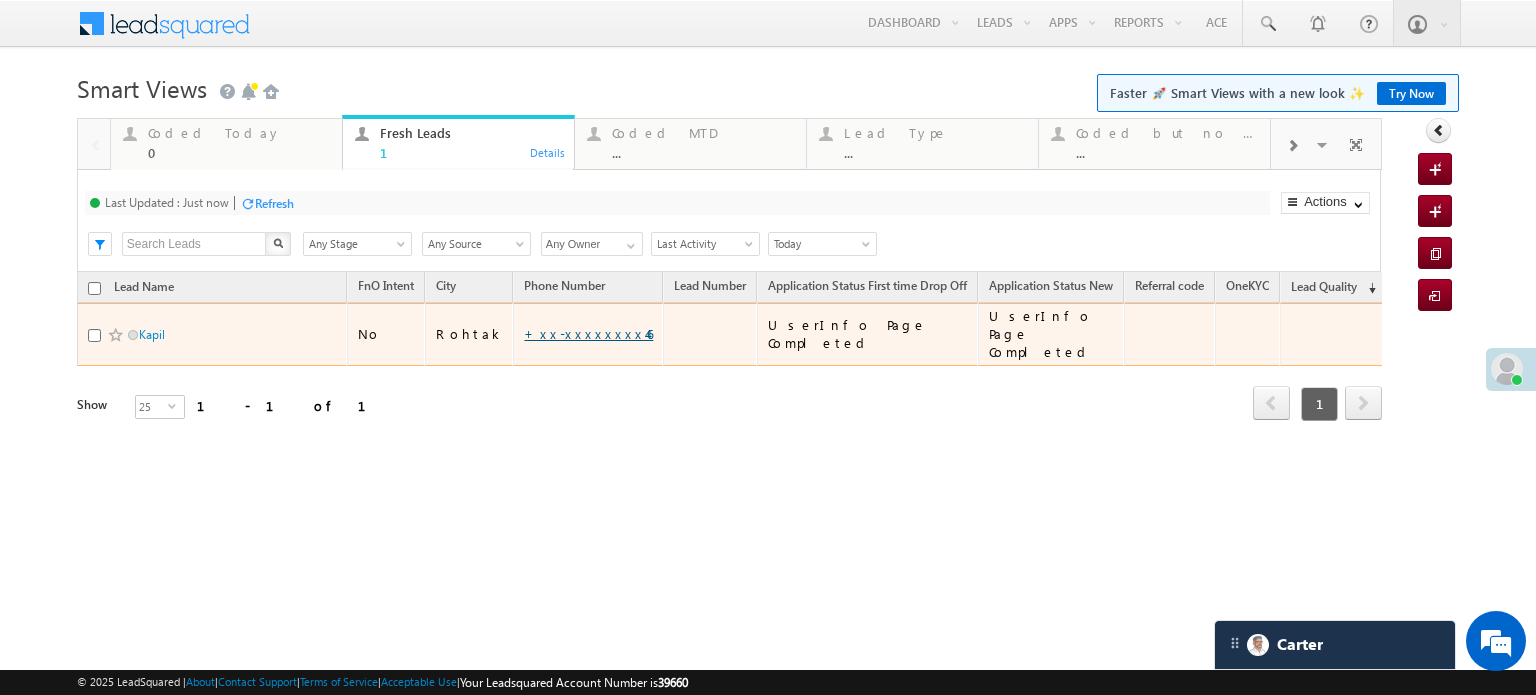 click on "+xx-xxxxxxxx46" at bounding box center [588, 333] 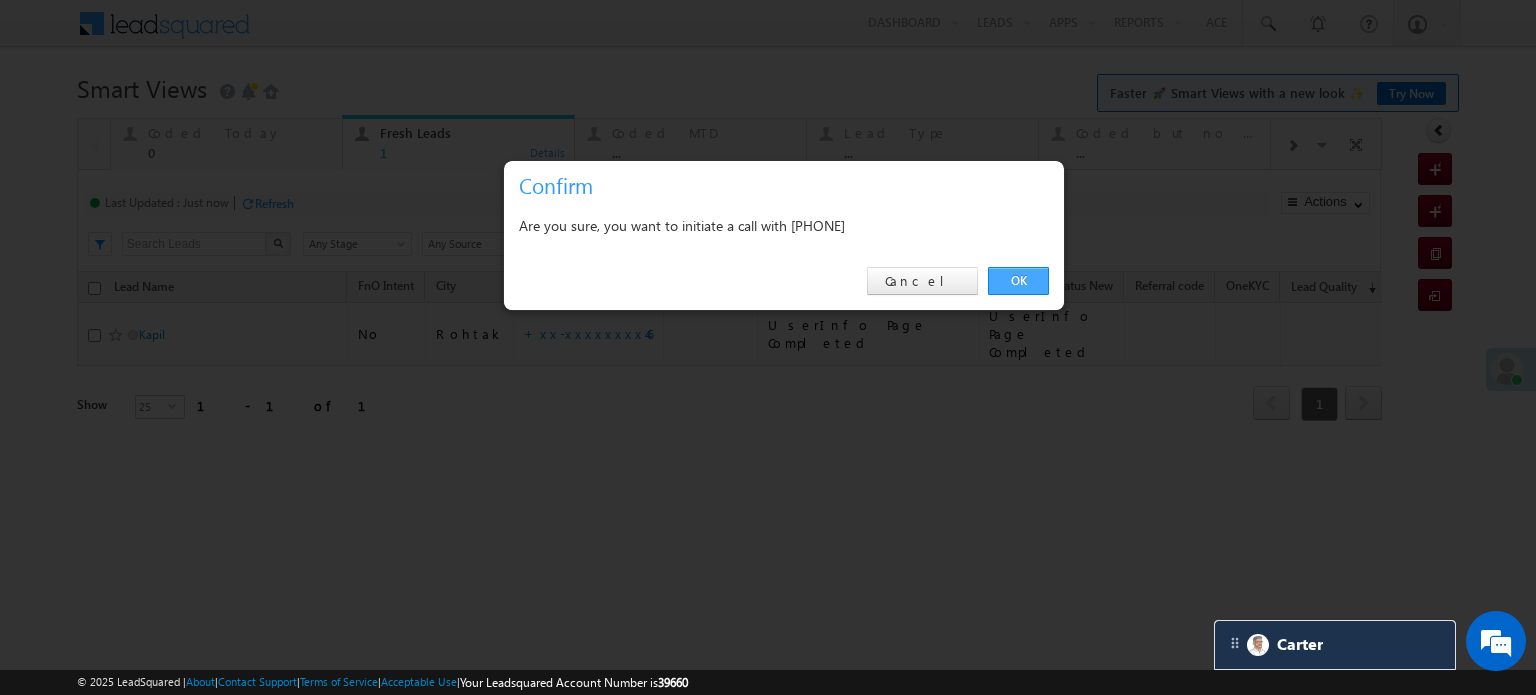click on "OK" at bounding box center (1018, 281) 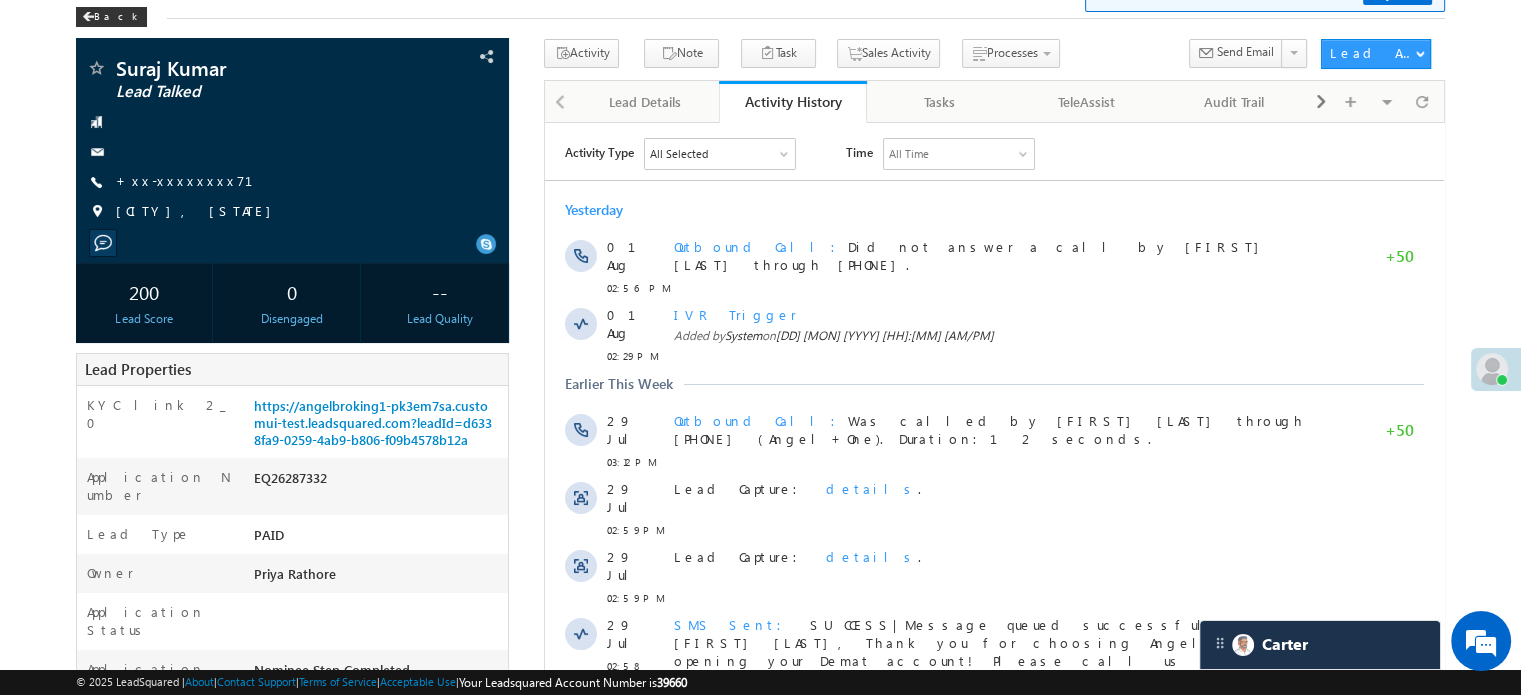 scroll, scrollTop: 0, scrollLeft: 0, axis: both 